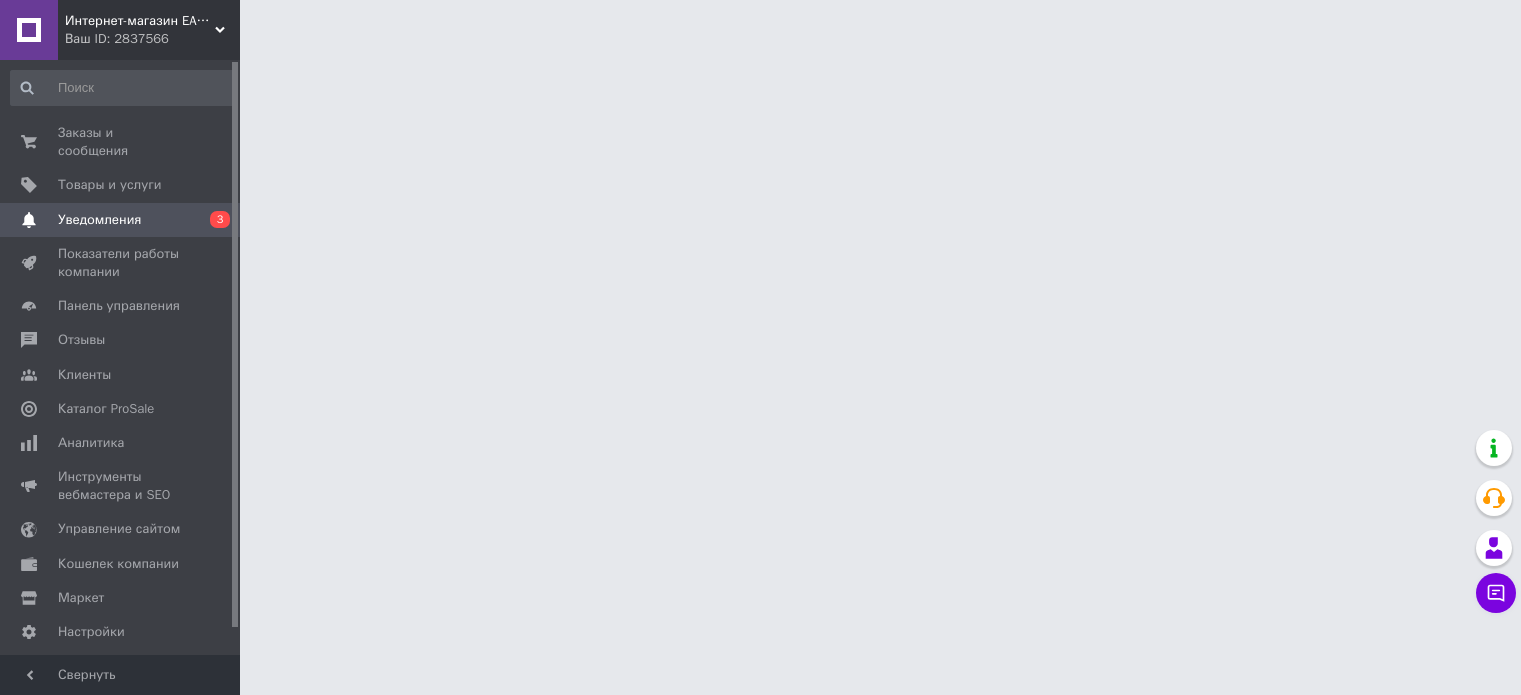 scroll, scrollTop: 0, scrollLeft: 0, axis: both 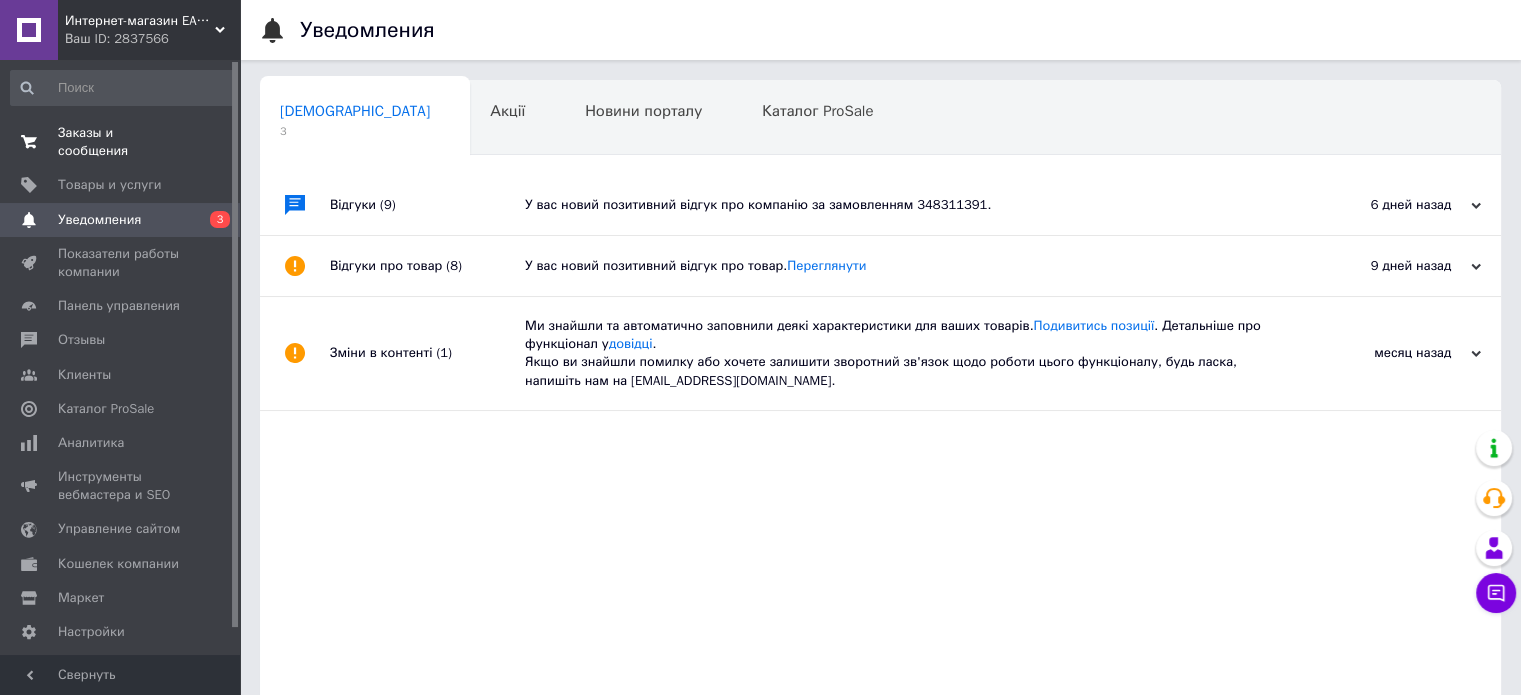 click on "Заказы и сообщения 0 0" at bounding box center [123, 142] 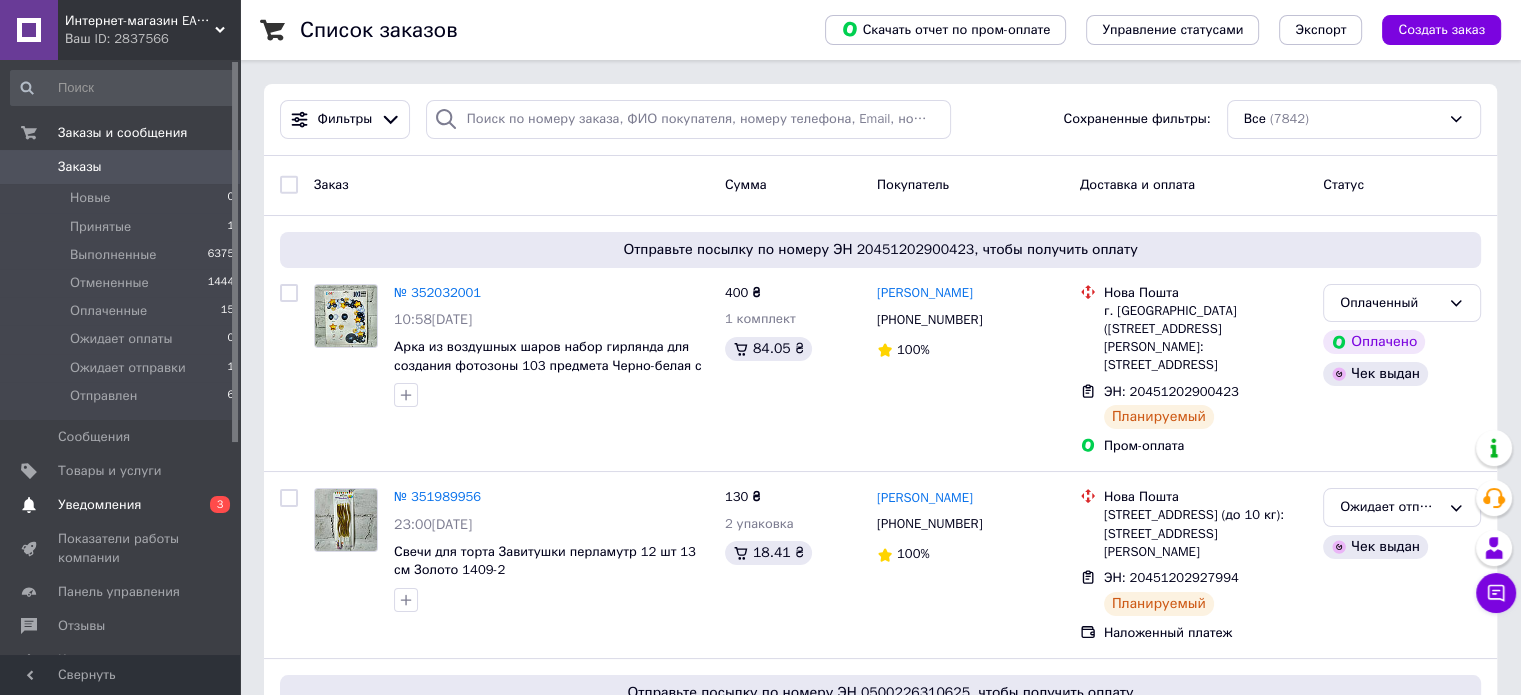 click on "Уведомления" at bounding box center (99, 505) 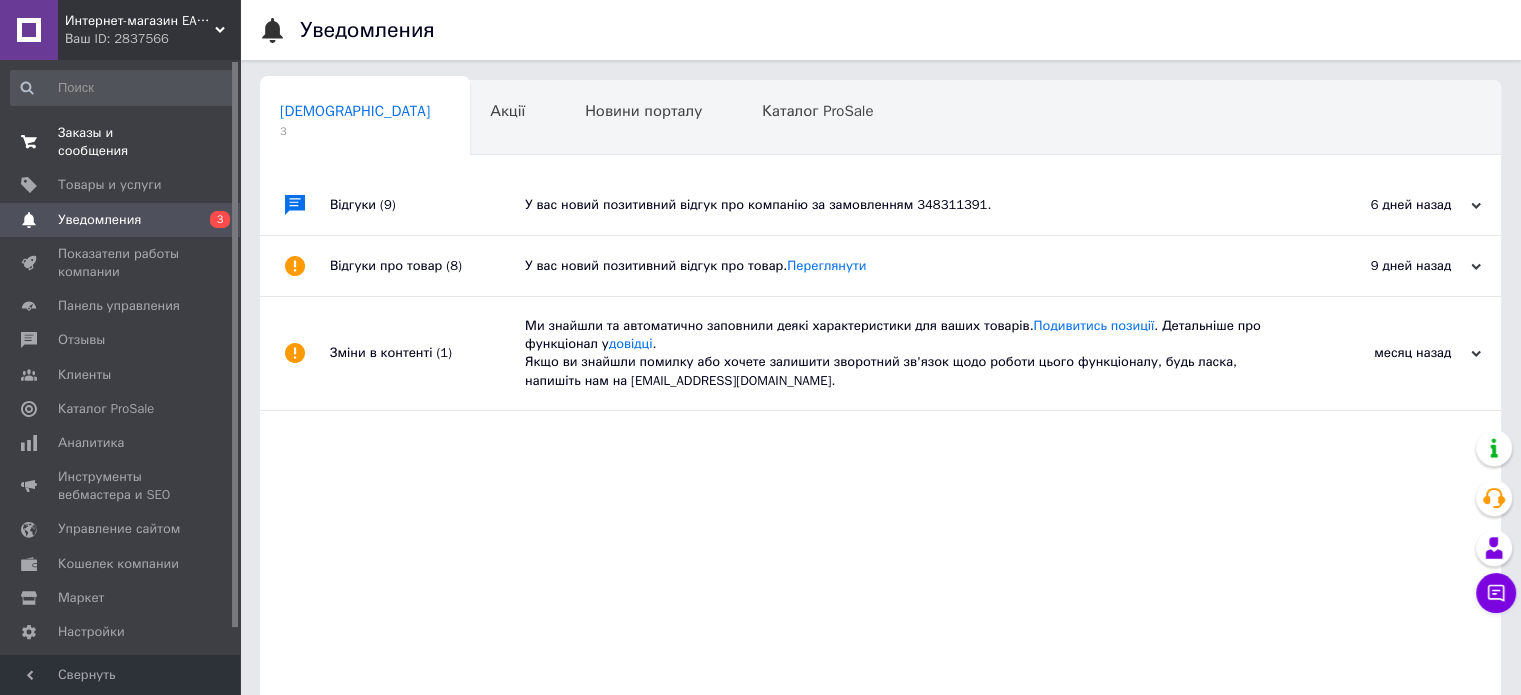 click on "Заказы и сообщения" at bounding box center (121, 142) 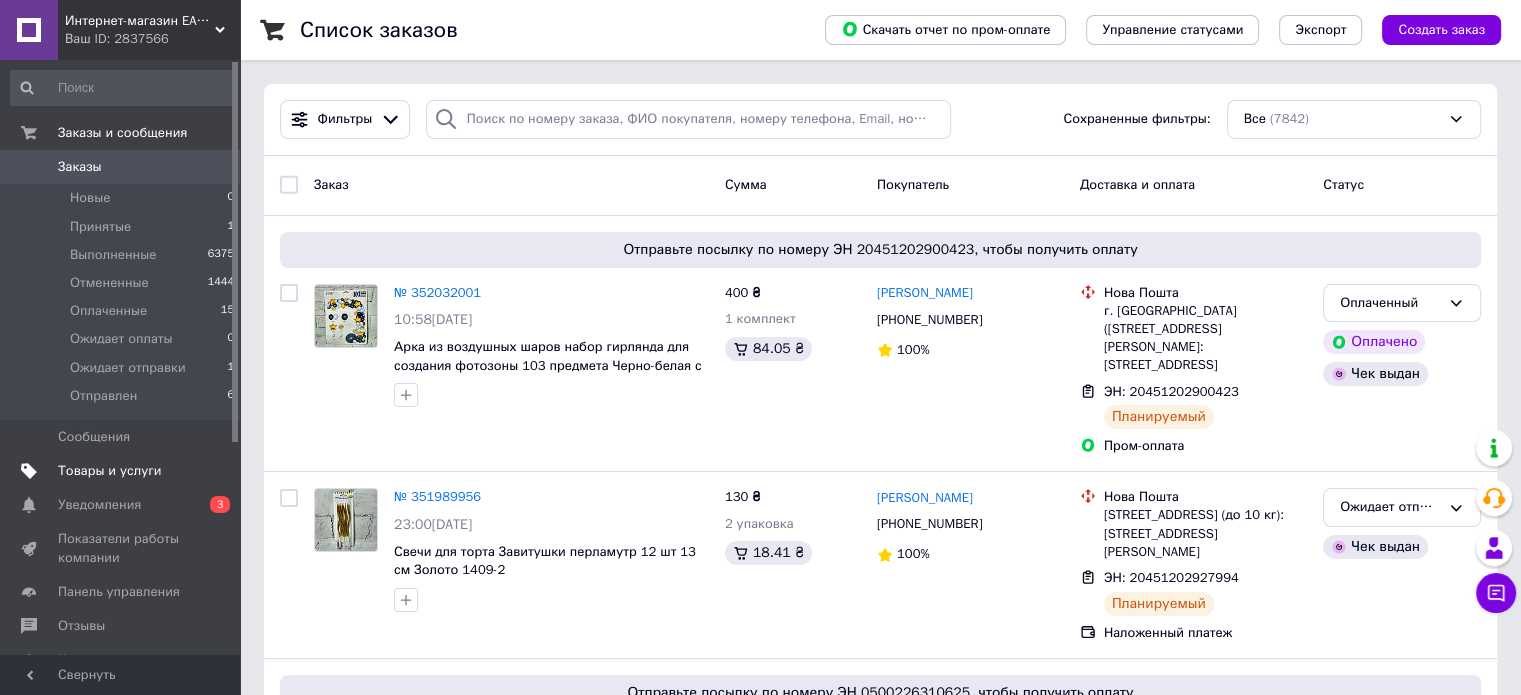 click on "Товары и услуги" at bounding box center (110, 471) 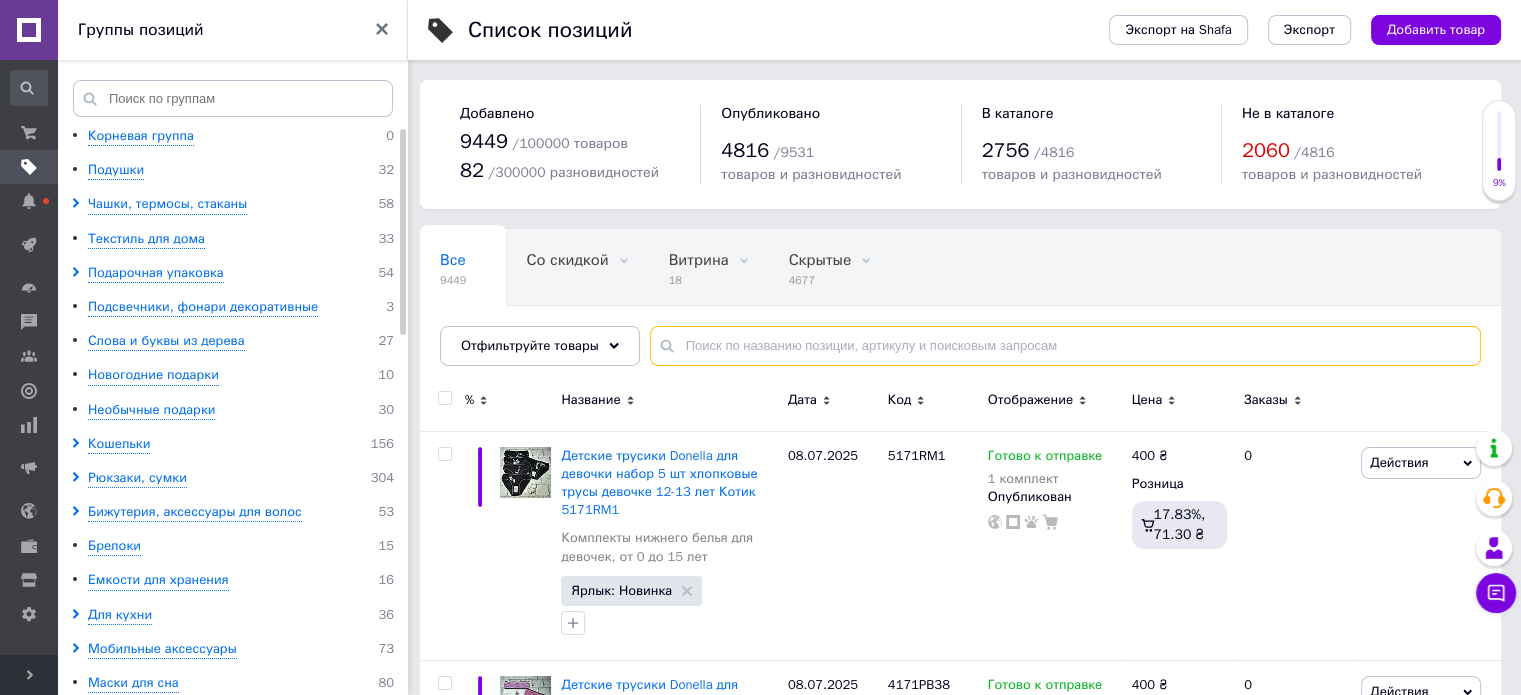 click at bounding box center [1065, 346] 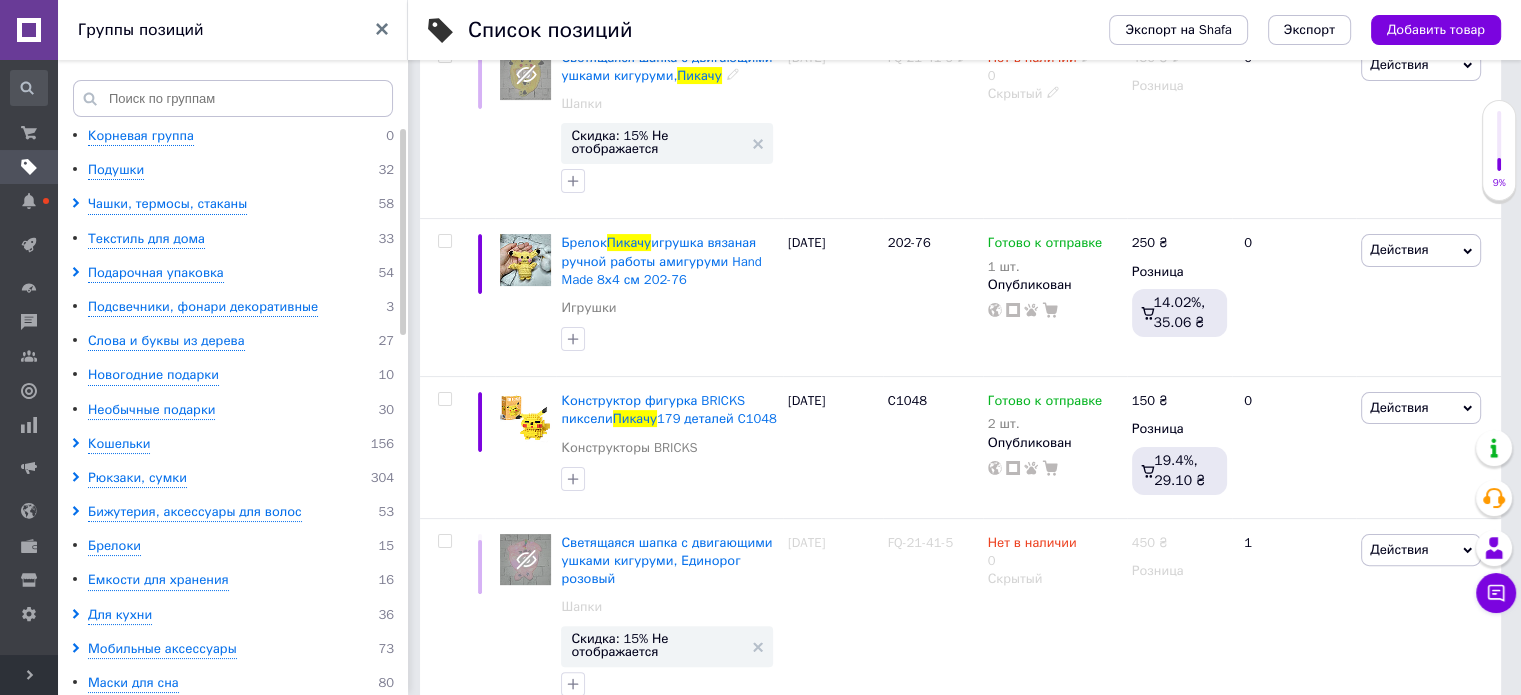 scroll, scrollTop: 400, scrollLeft: 0, axis: vertical 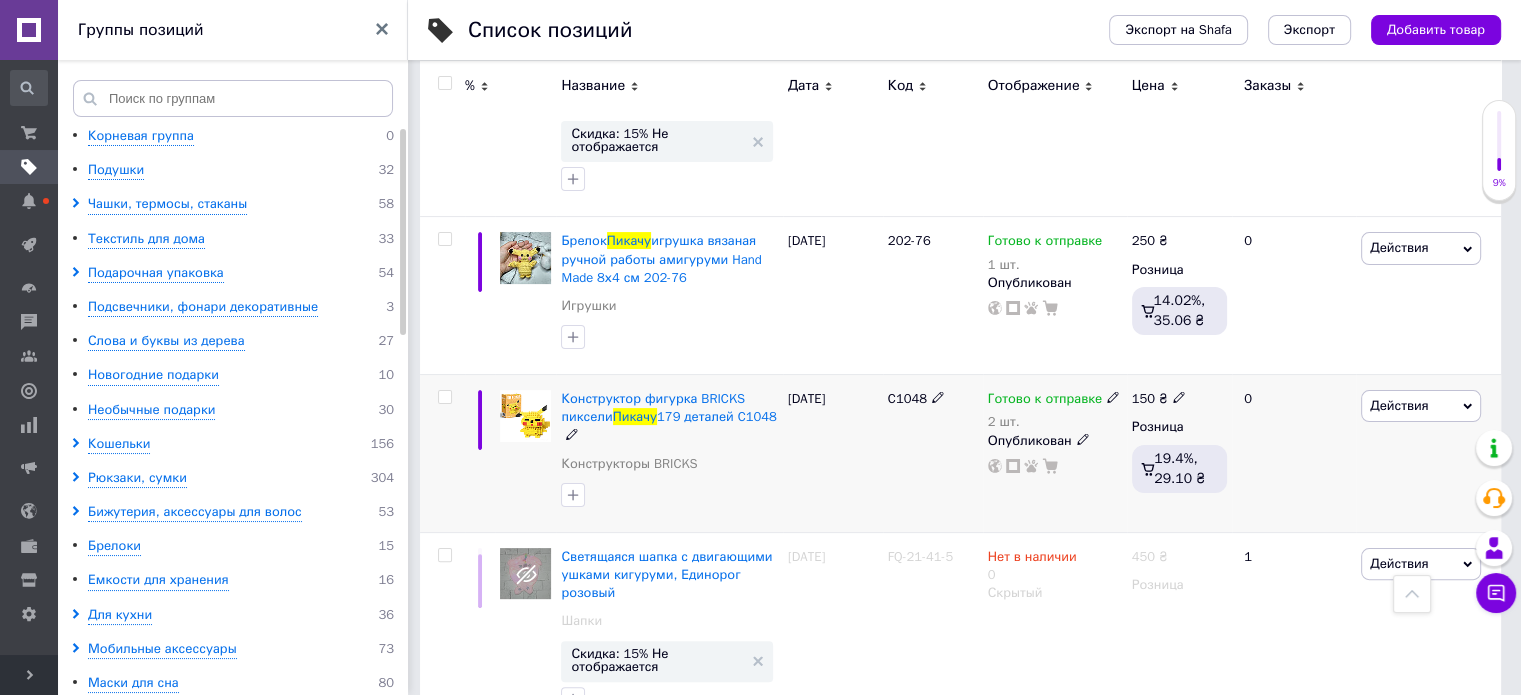 type on "пикачу" 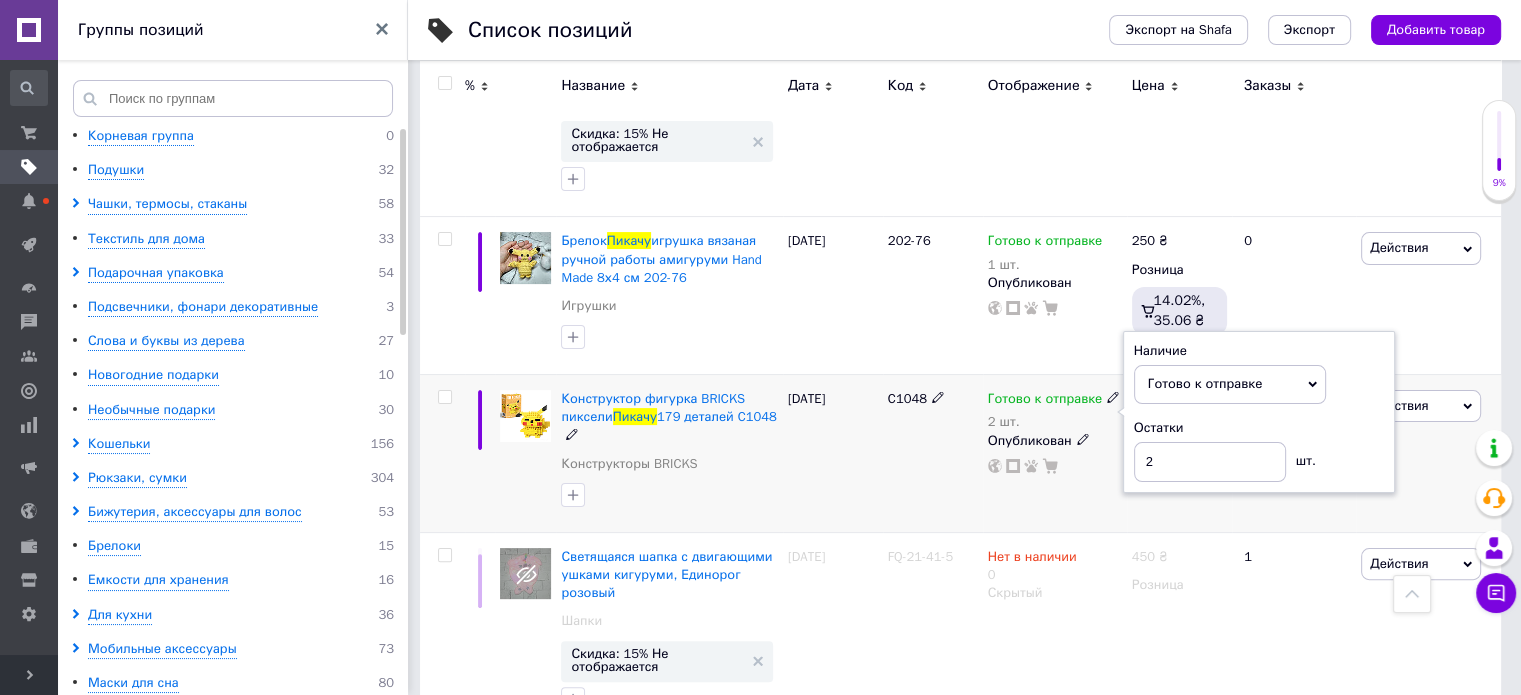 click on "Наличие Готово к отправке В наличии Нет в наличии Под заказ Остатки 2 шт." at bounding box center [1259, 412] 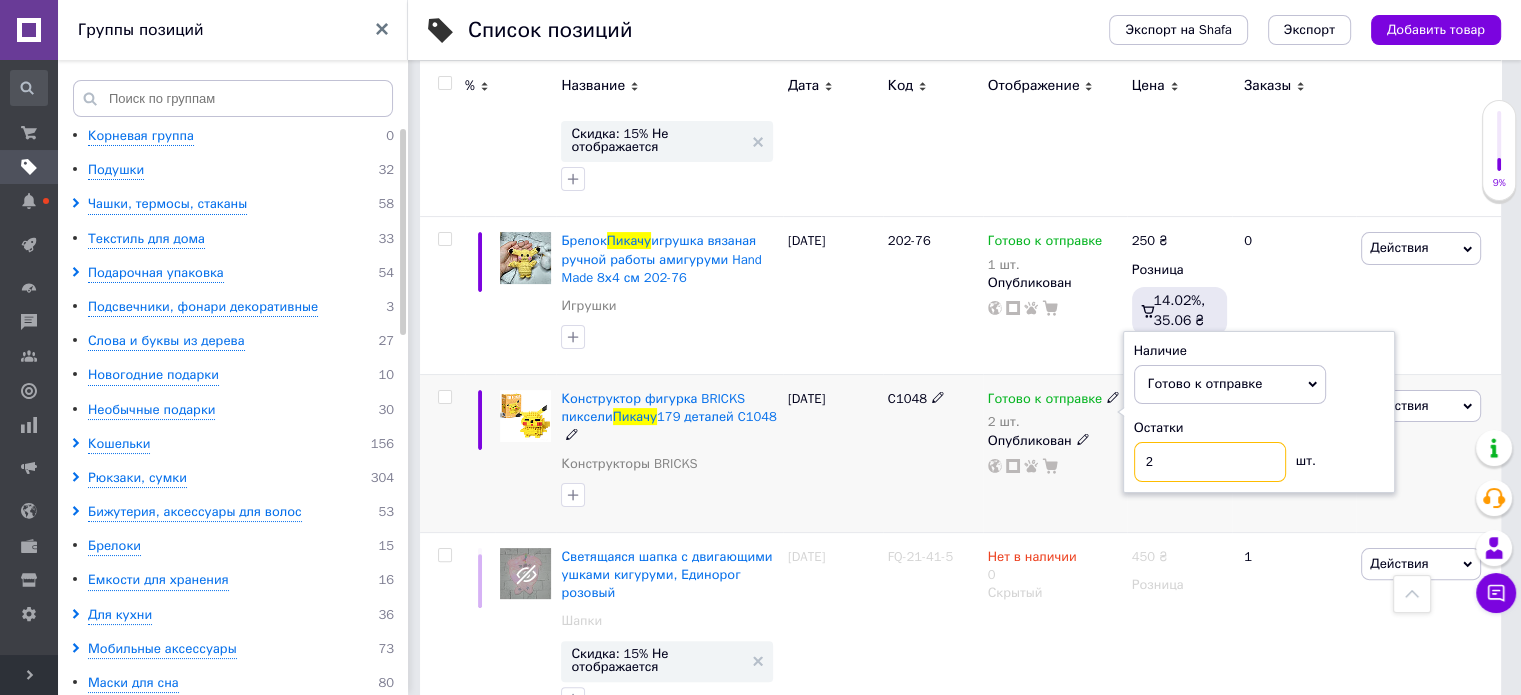 click on "2" at bounding box center [1210, 462] 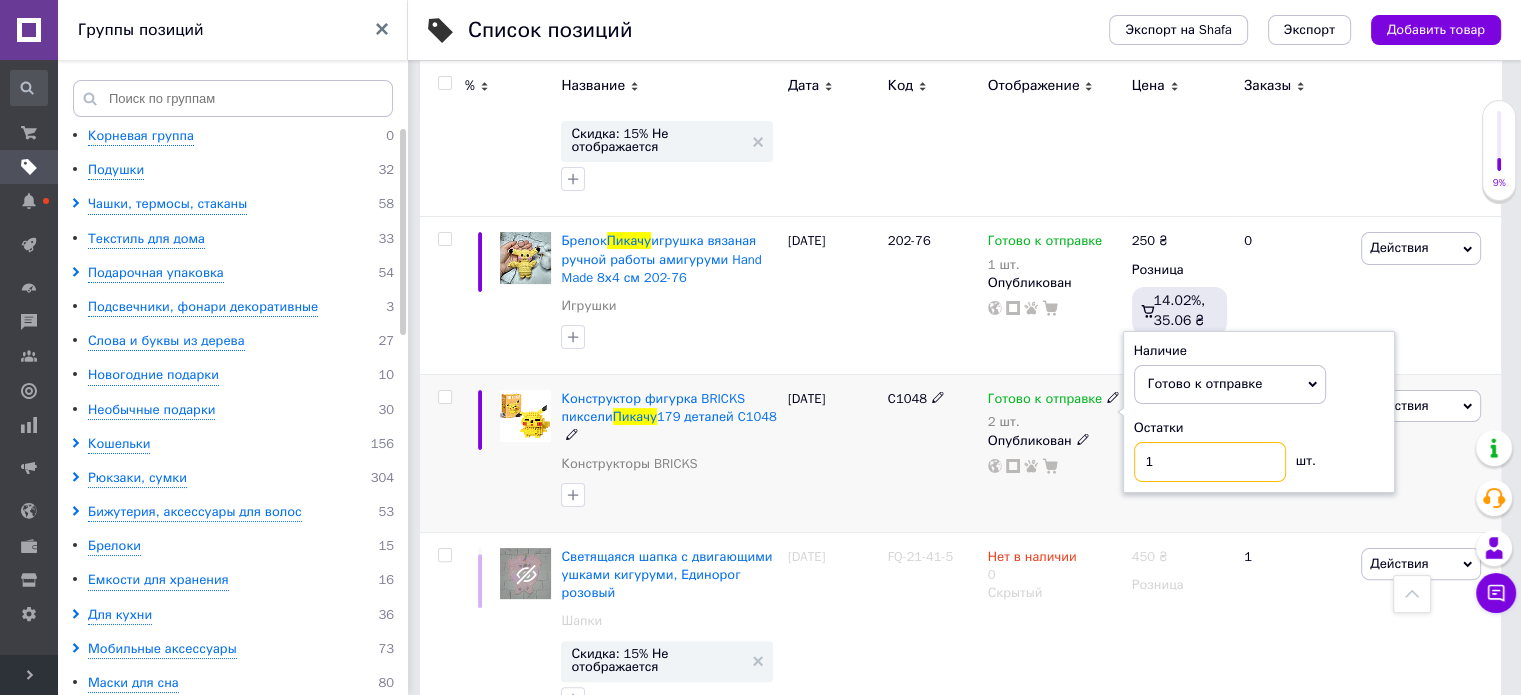 type on "1" 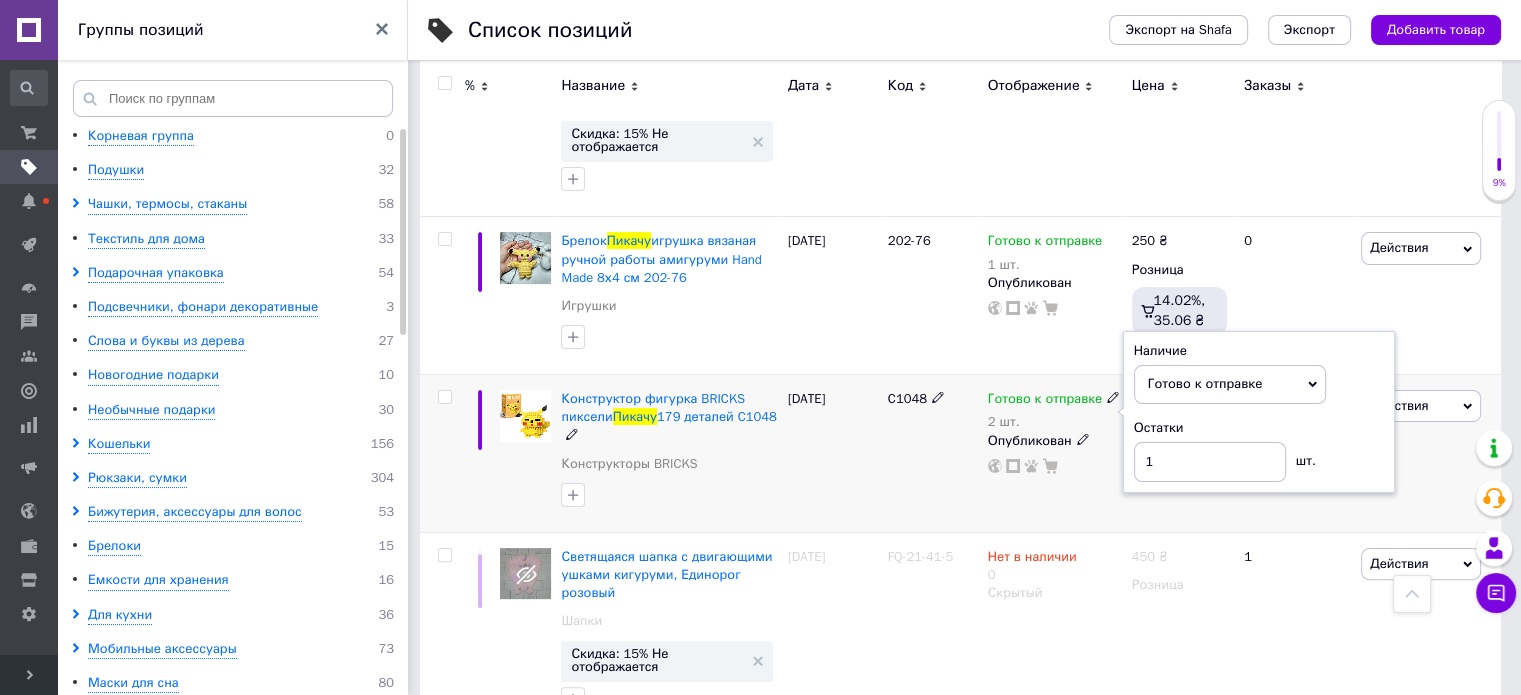 click on "C1048" at bounding box center (933, 454) 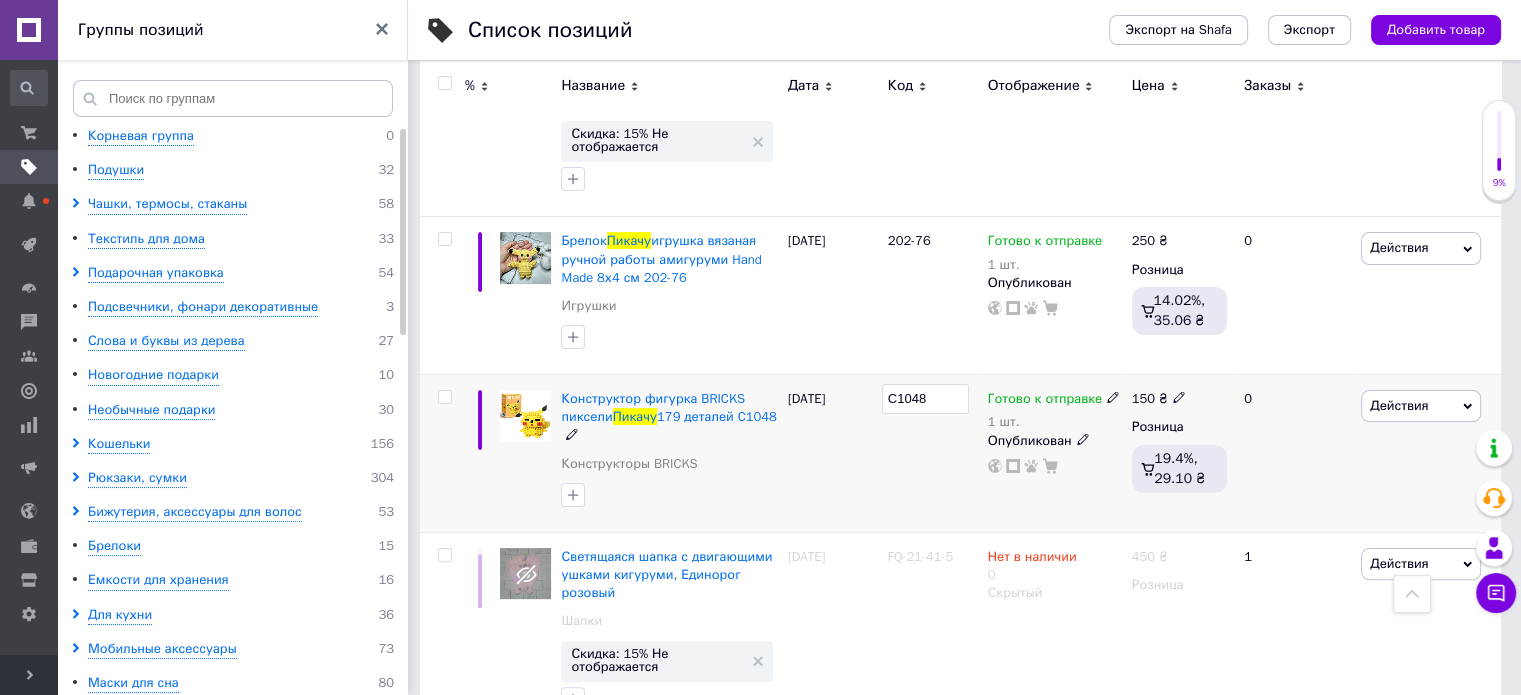 click on "C1048" at bounding box center (925, 399) 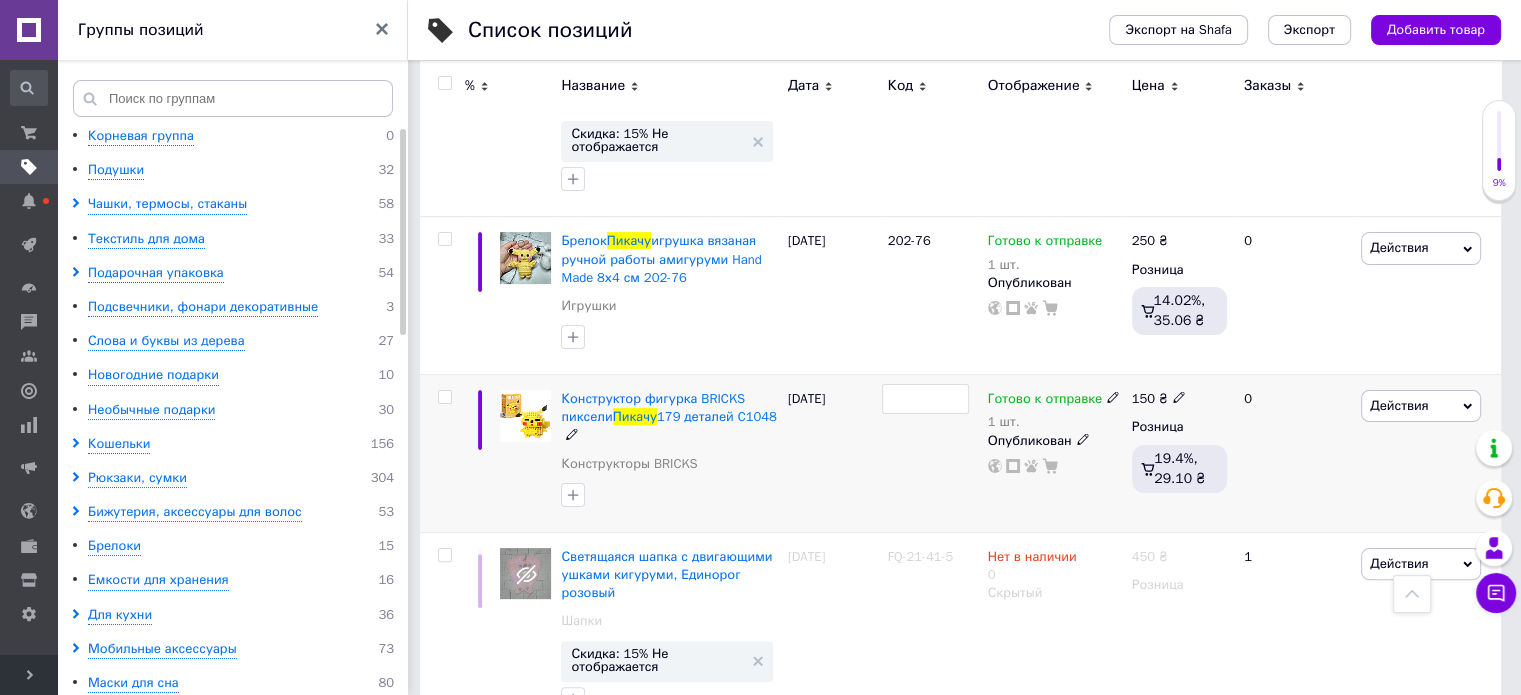 click on "Конструктор фигурка BRICKS пиксели  Пикачу  179 деталей C1048 Конструкторы BRICKS" at bounding box center (669, 436) 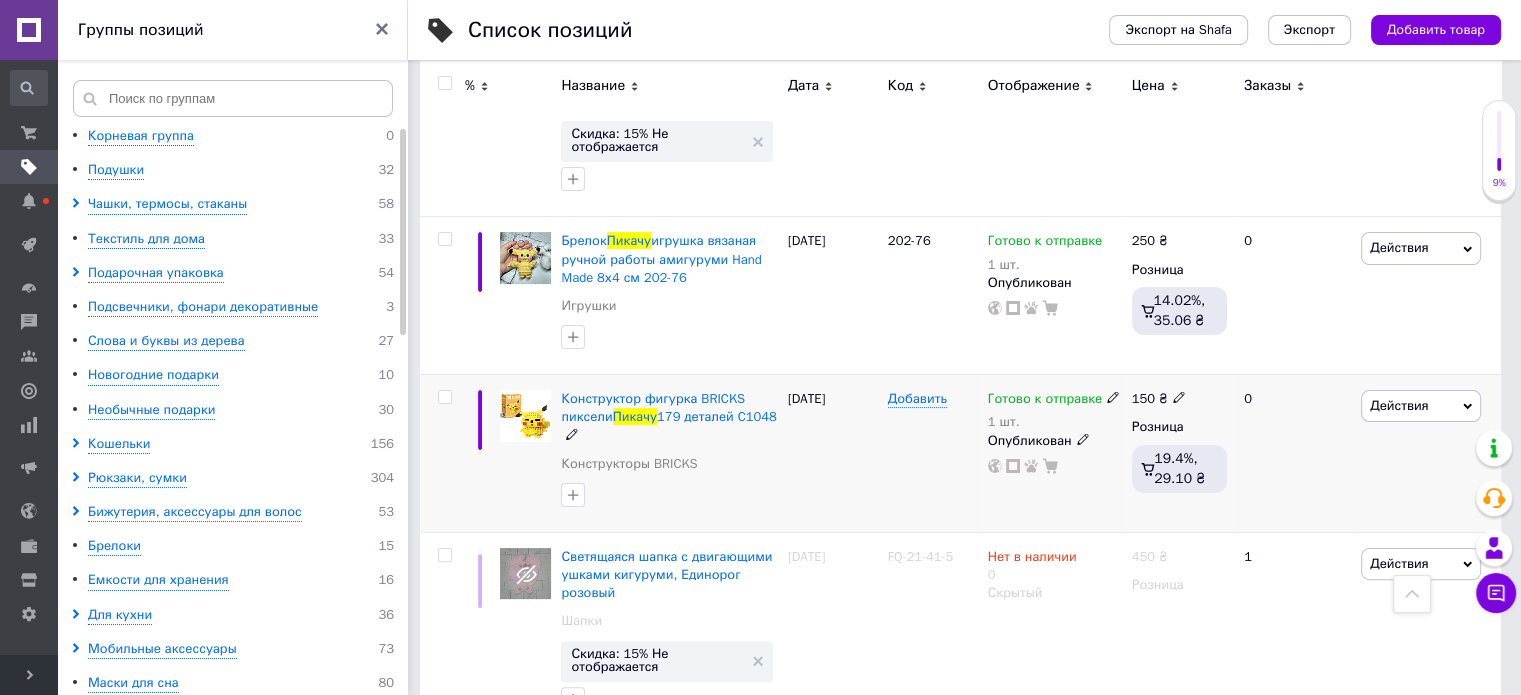 click 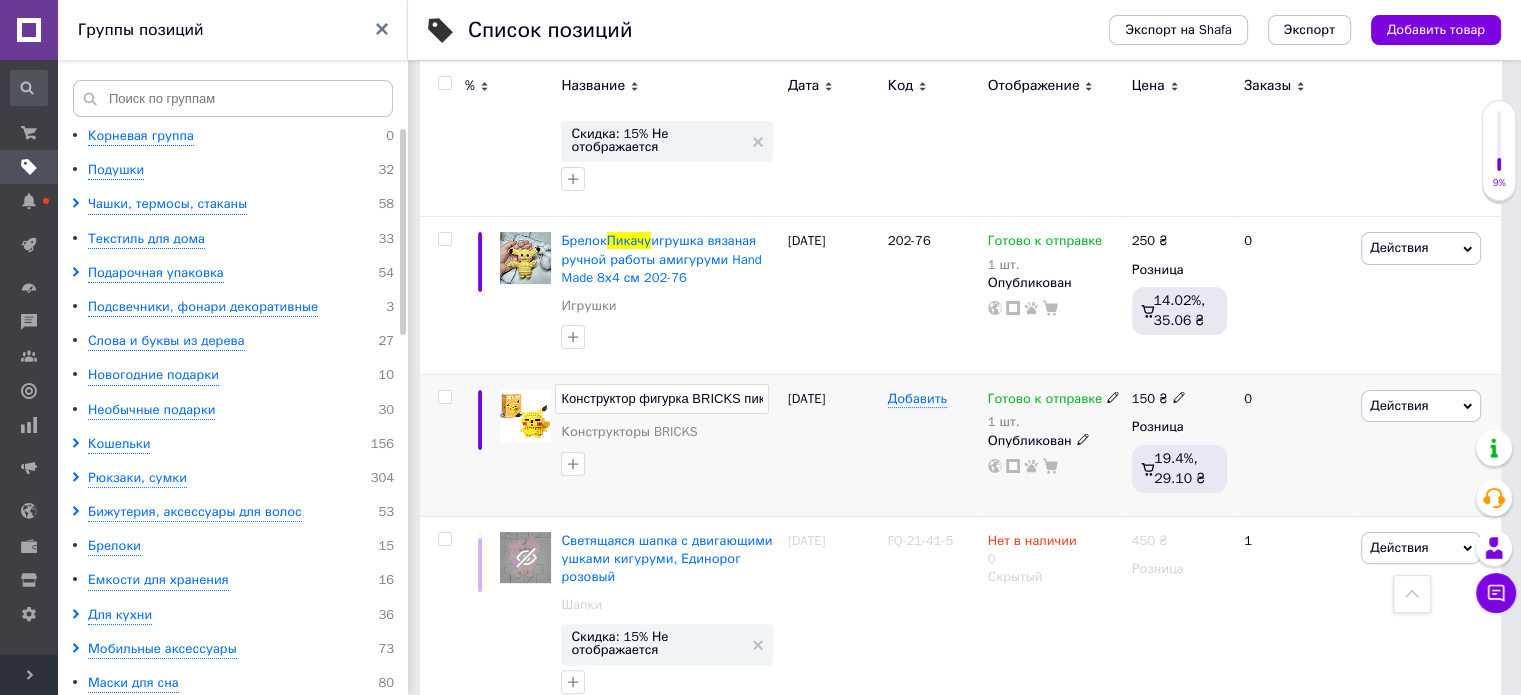 scroll, scrollTop: 0, scrollLeft: 196, axis: horizontal 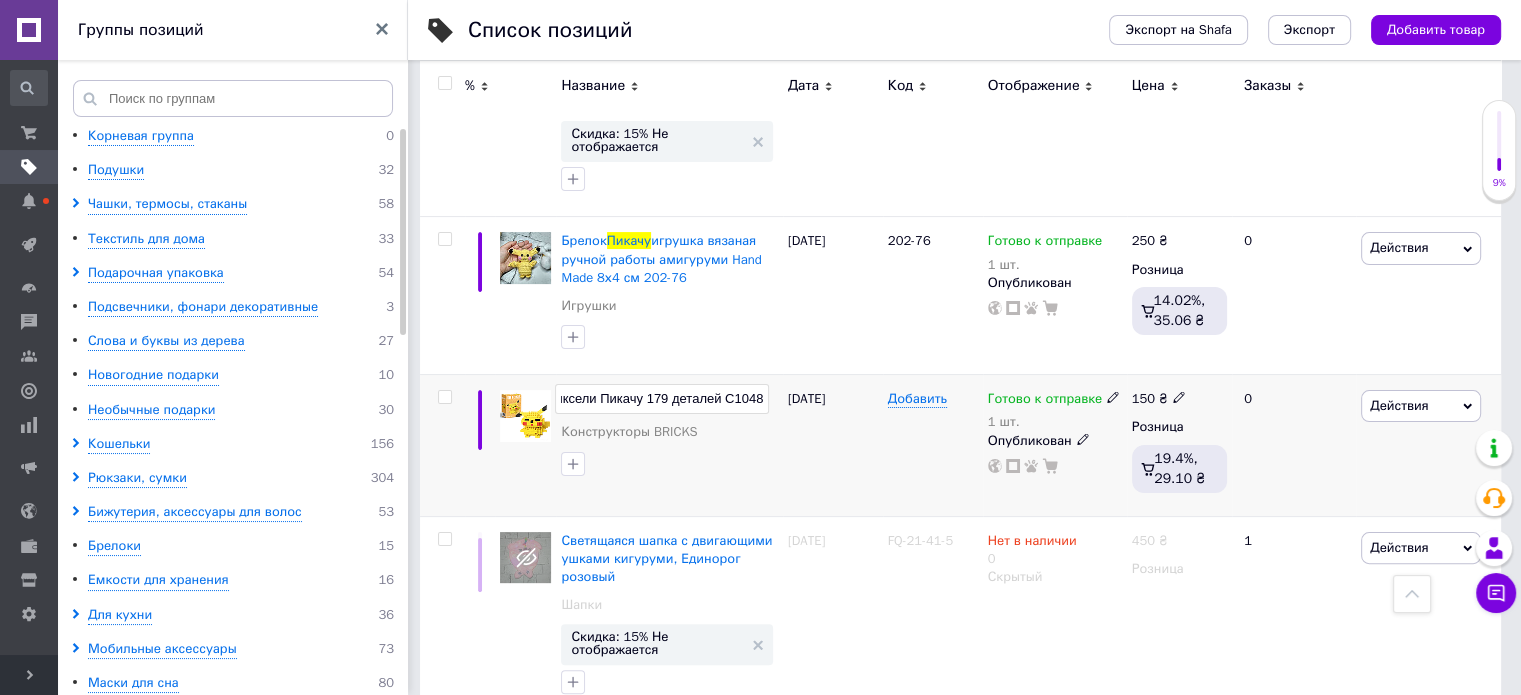 drag, startPoint x: 724, startPoint y: 398, endPoint x: 760, endPoint y: 391, distance: 36.67424 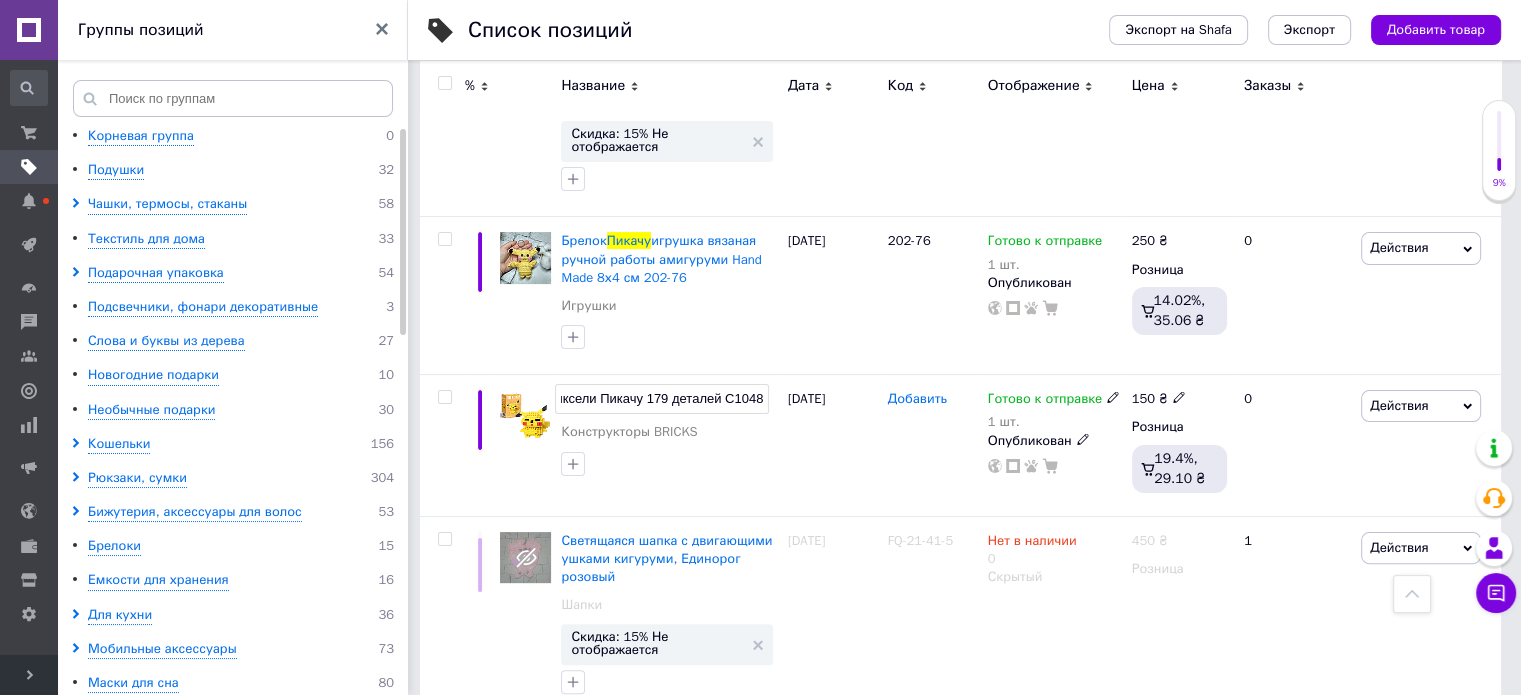 click on "Добавить" at bounding box center [917, 399] 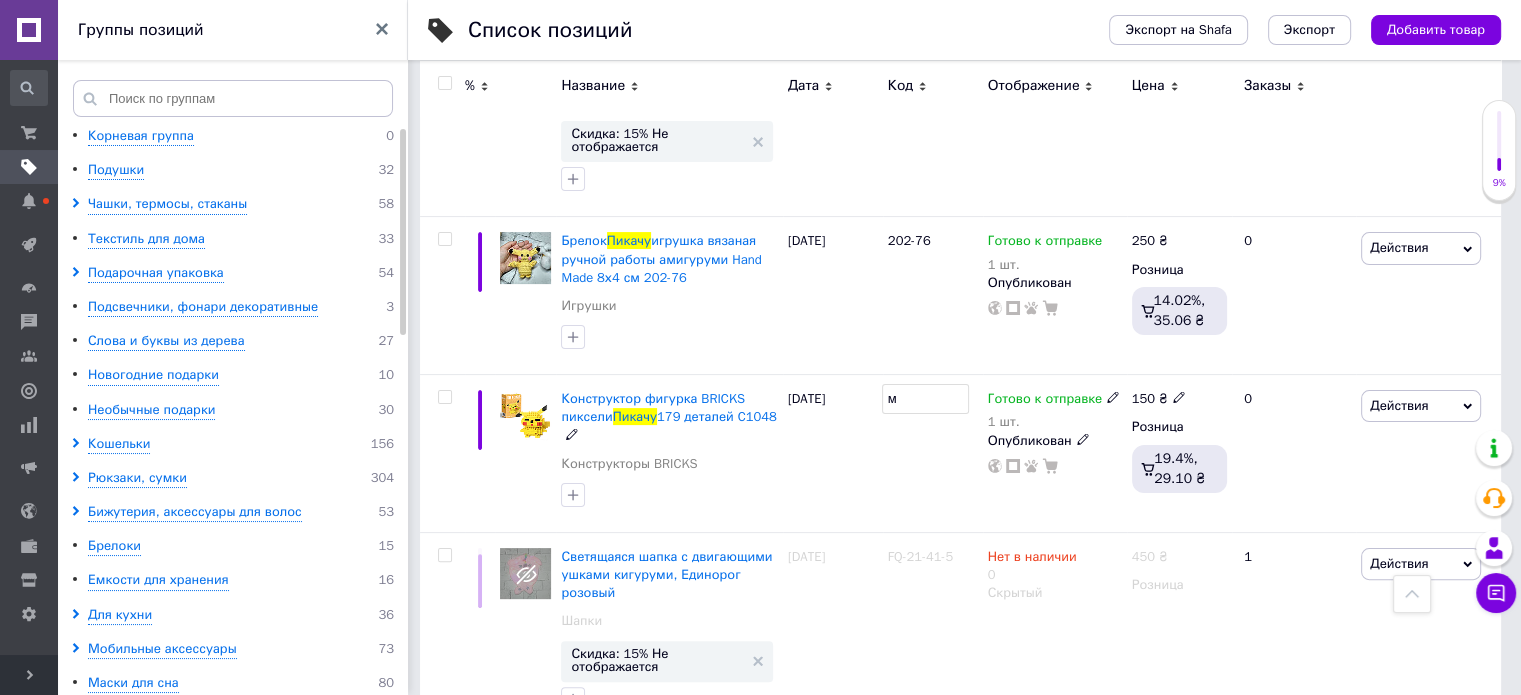 click on "м" at bounding box center [925, 399] 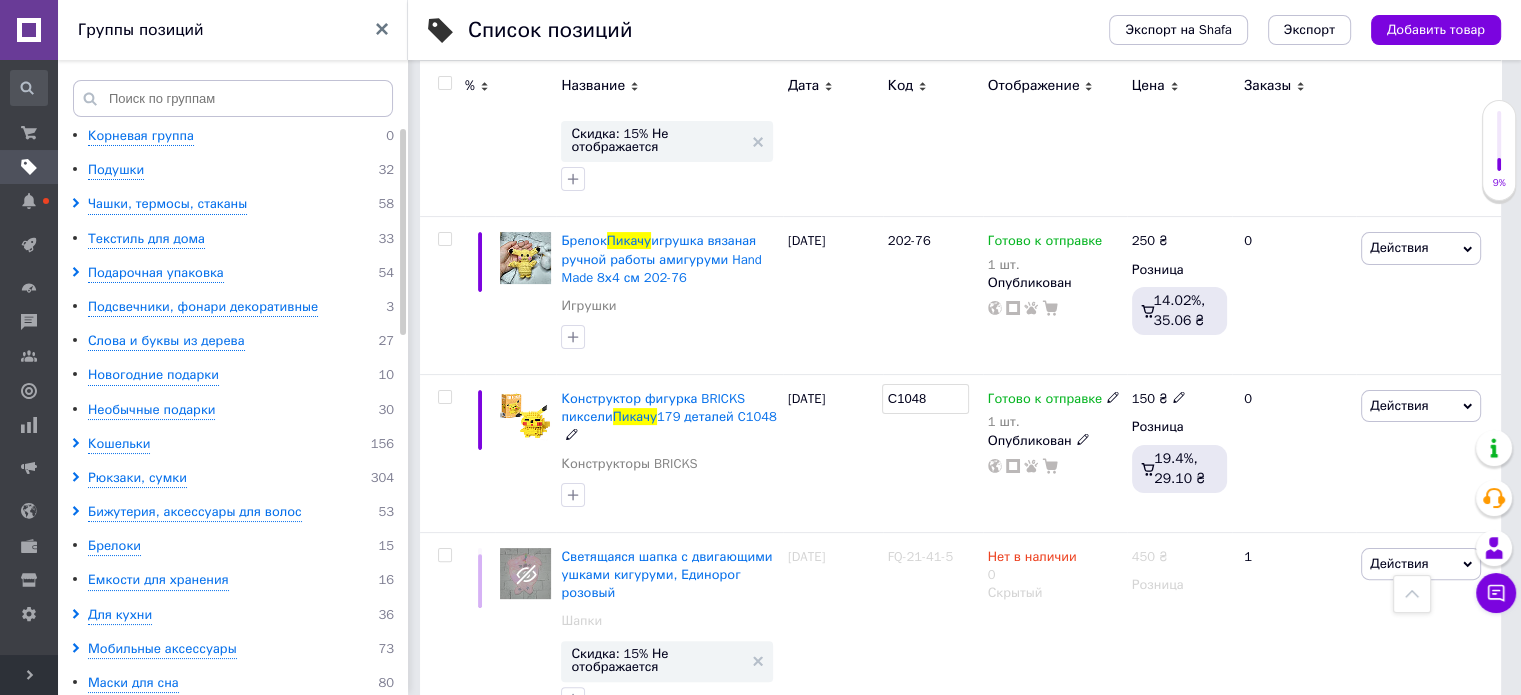 click on "C1048" at bounding box center (933, 454) 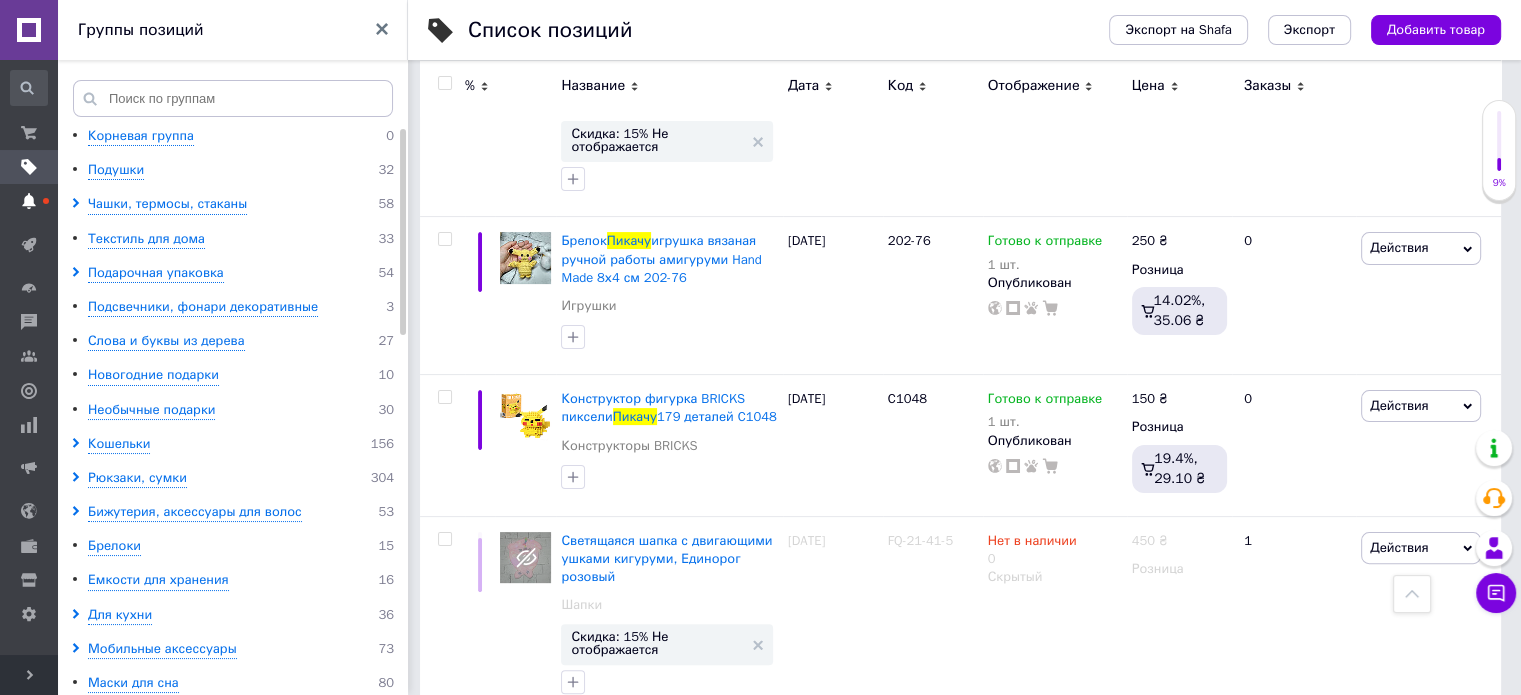 click 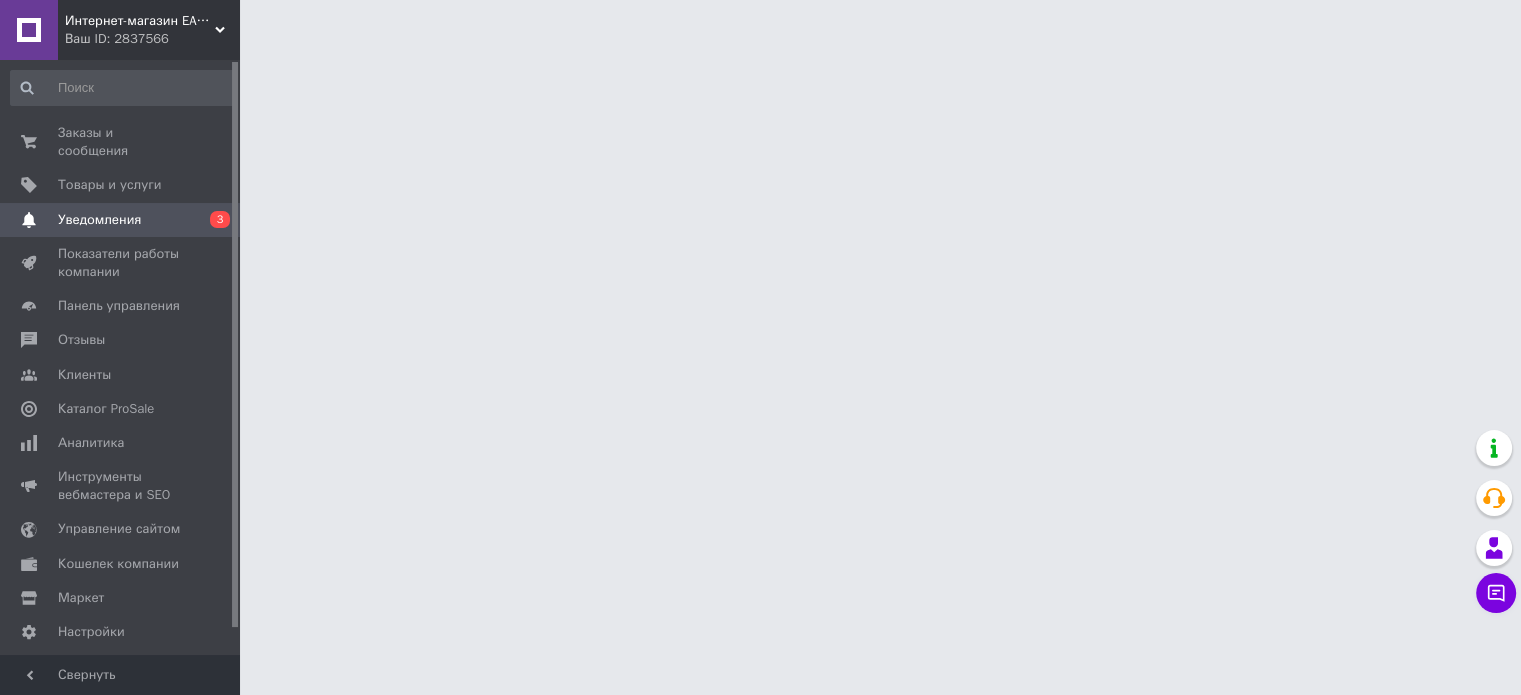 scroll, scrollTop: 0, scrollLeft: 0, axis: both 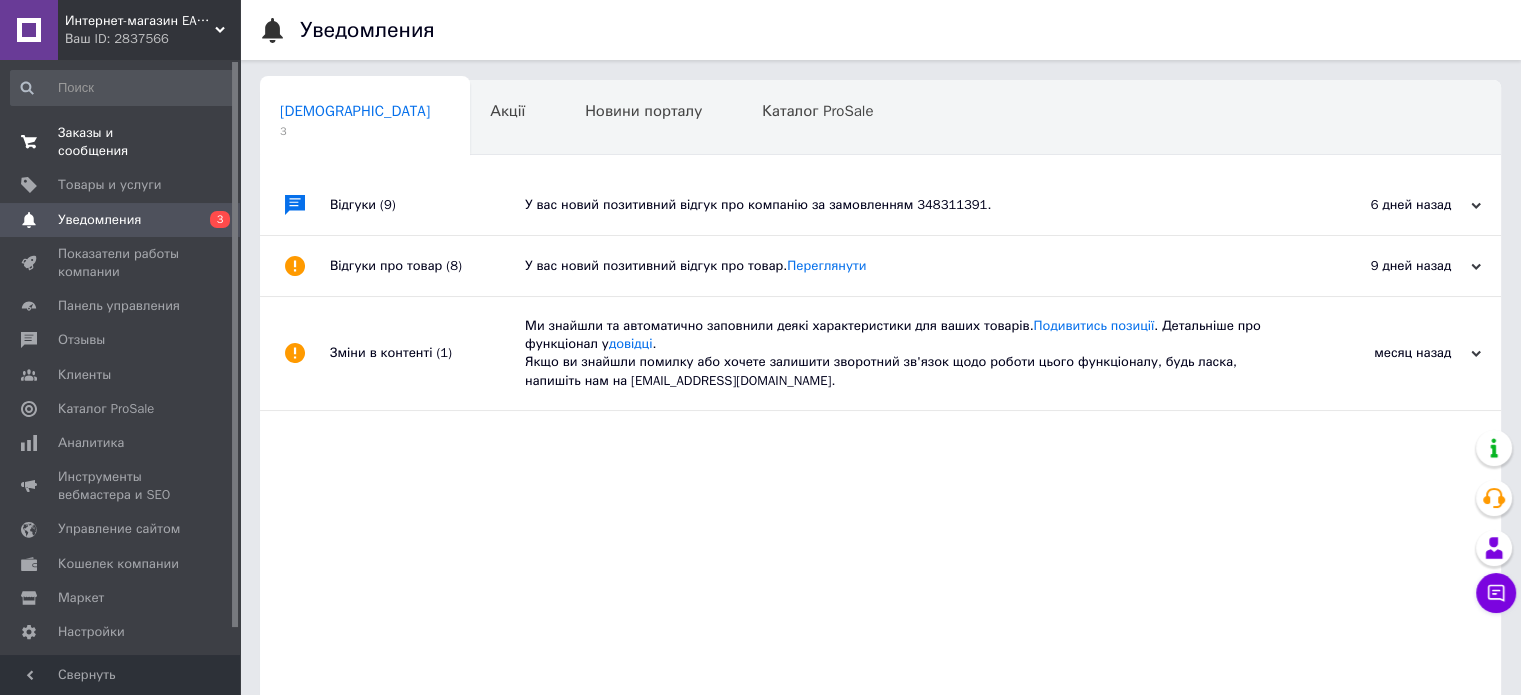 click 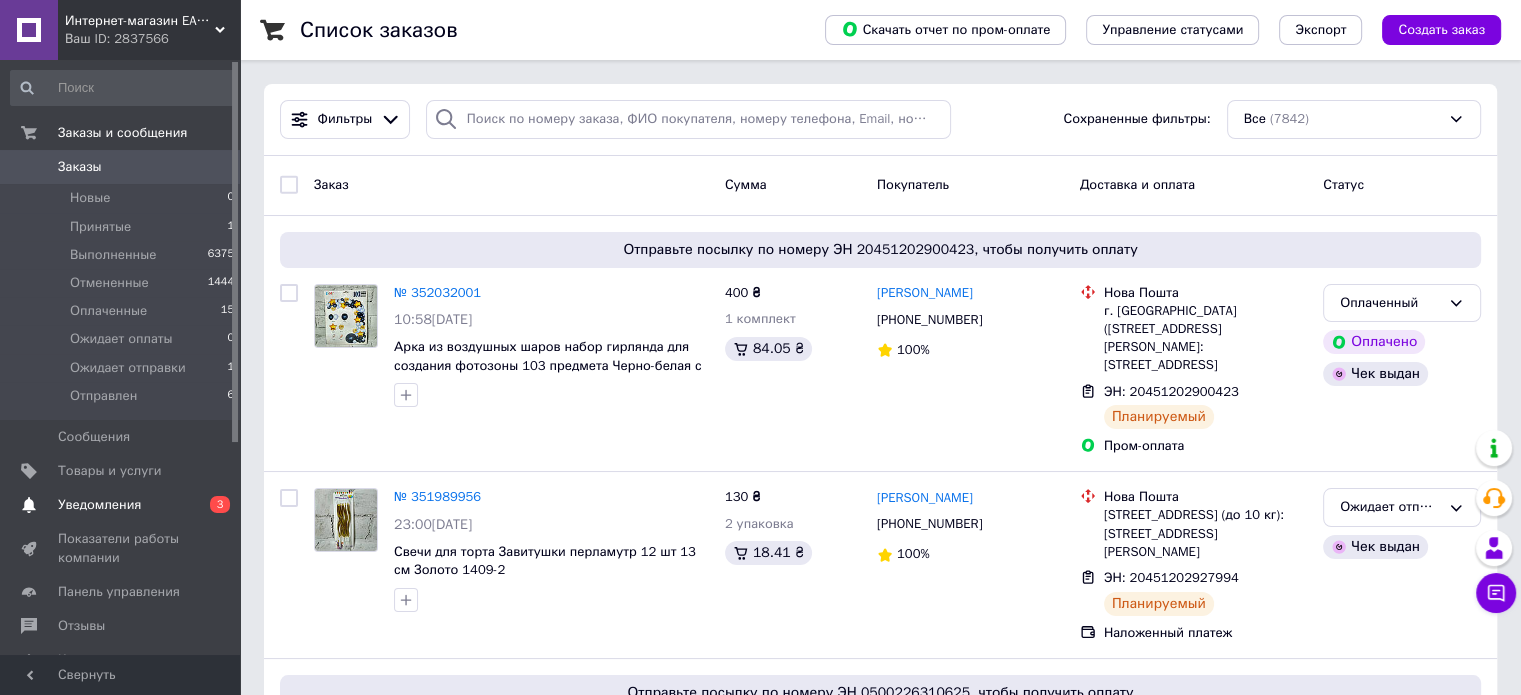 click on "0 3" at bounding box center [212, 505] 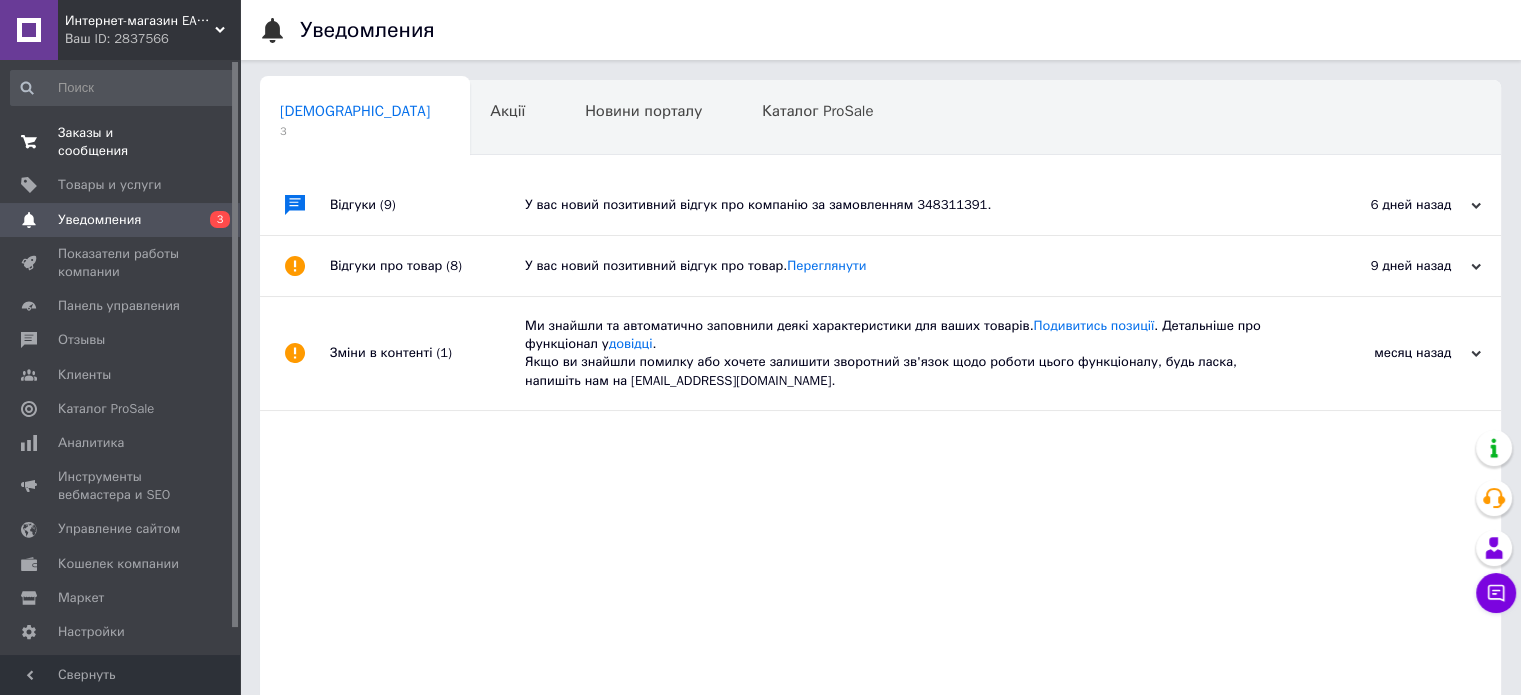 click on "Заказы и сообщения" at bounding box center (121, 142) 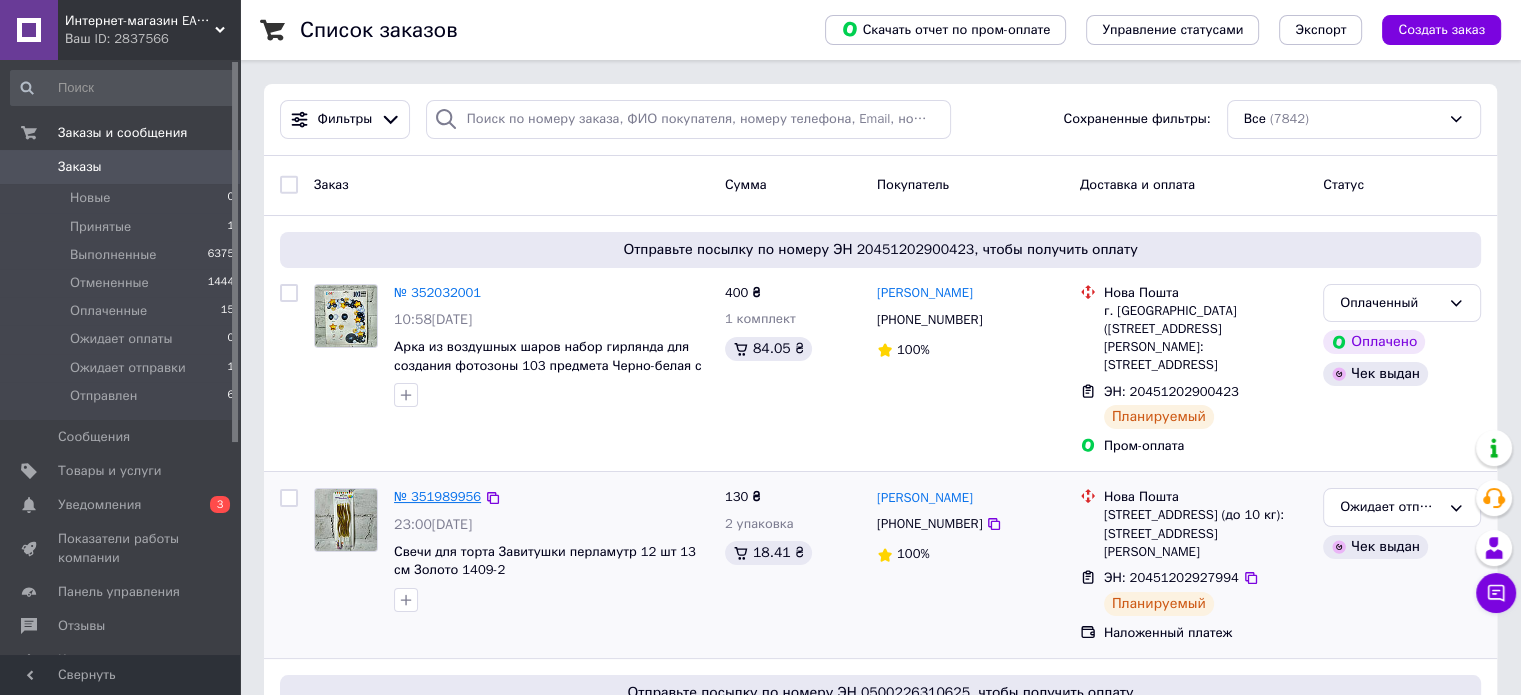 click on "№ 351989956" at bounding box center (437, 496) 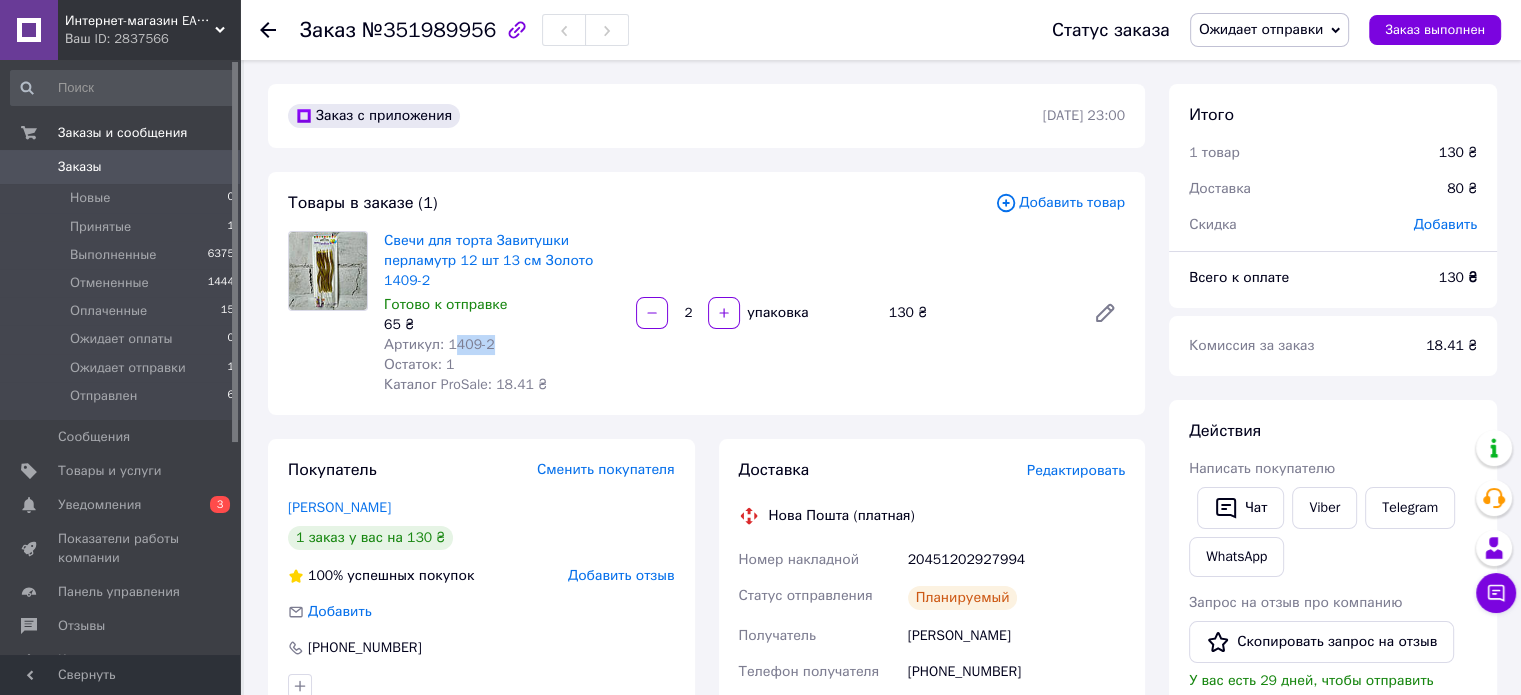 drag, startPoint x: 448, startPoint y: 349, endPoint x: 504, endPoint y: 348, distance: 56.008926 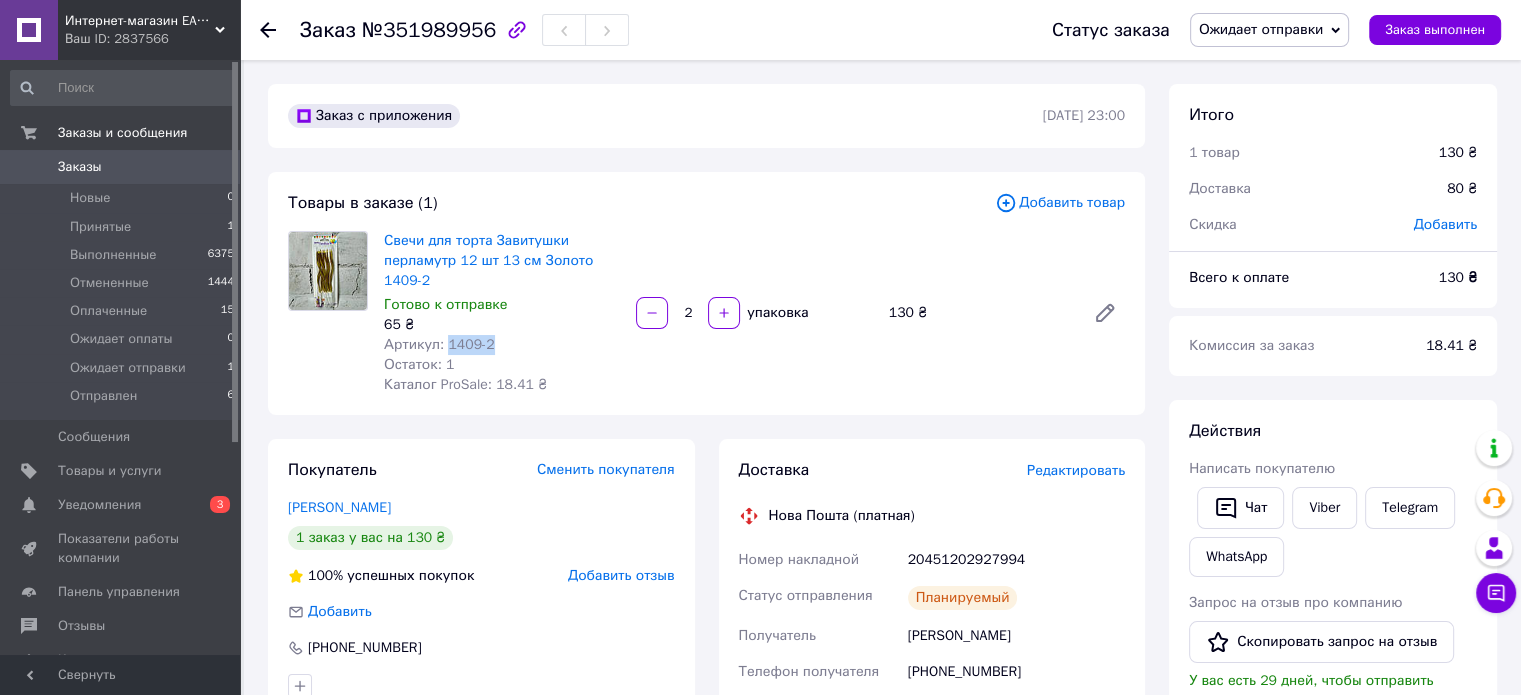 drag, startPoint x: 445, startPoint y: 345, endPoint x: 558, endPoint y: 342, distance: 113.03982 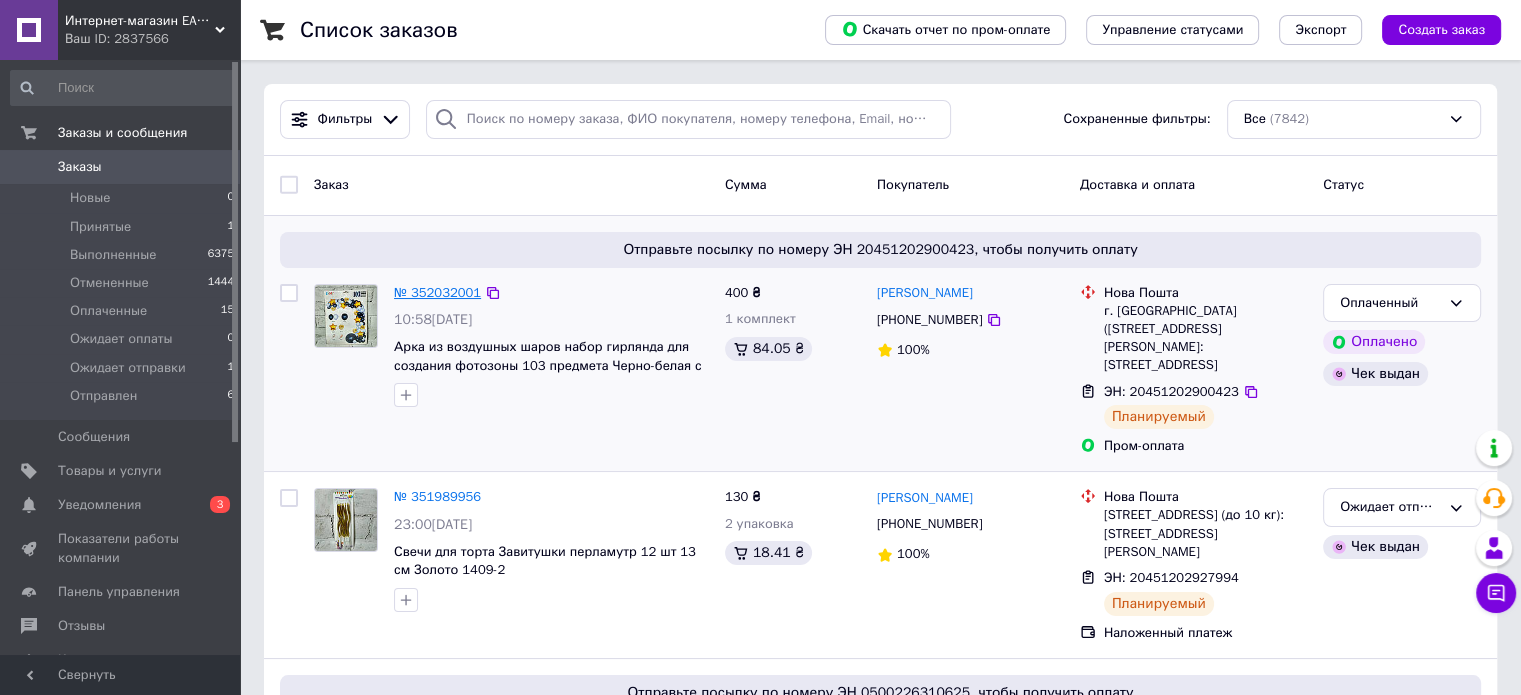 click on "№ 352032001" at bounding box center (437, 292) 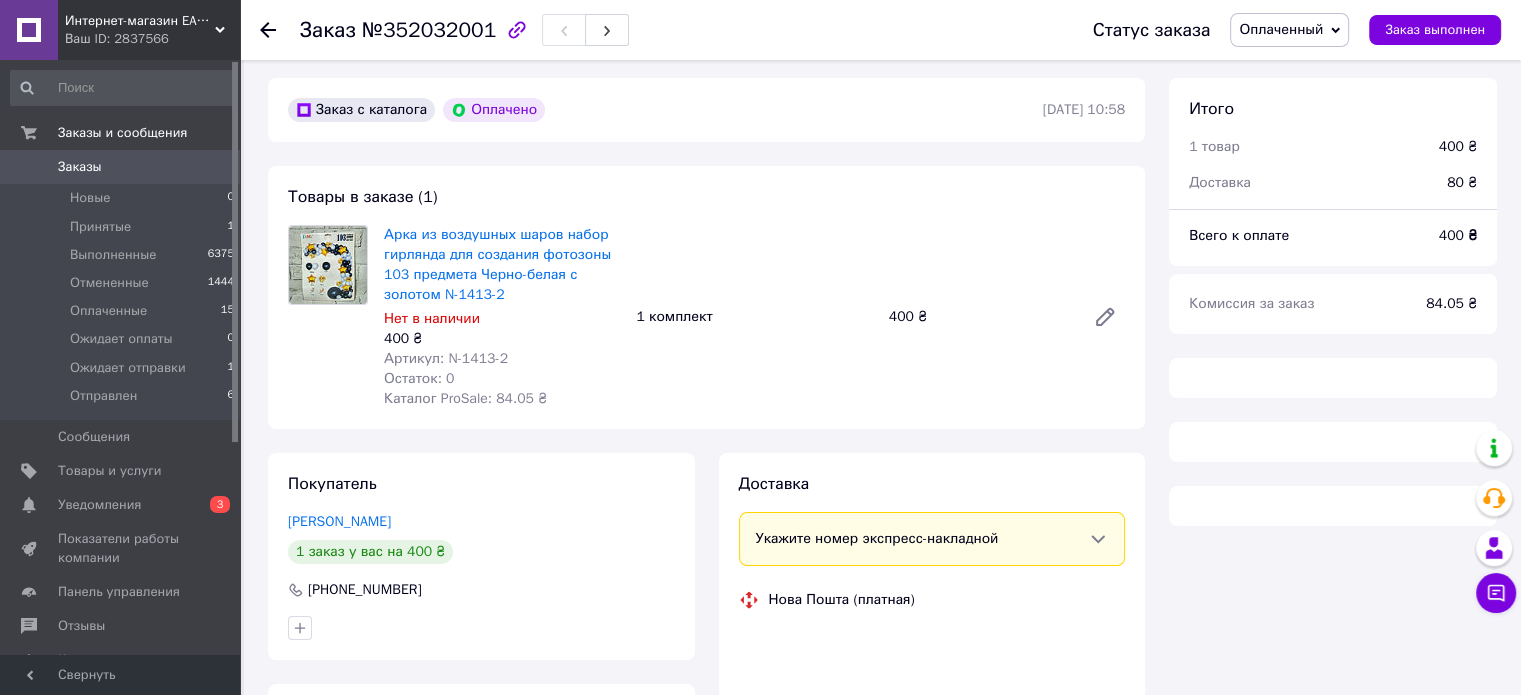 scroll, scrollTop: 100, scrollLeft: 0, axis: vertical 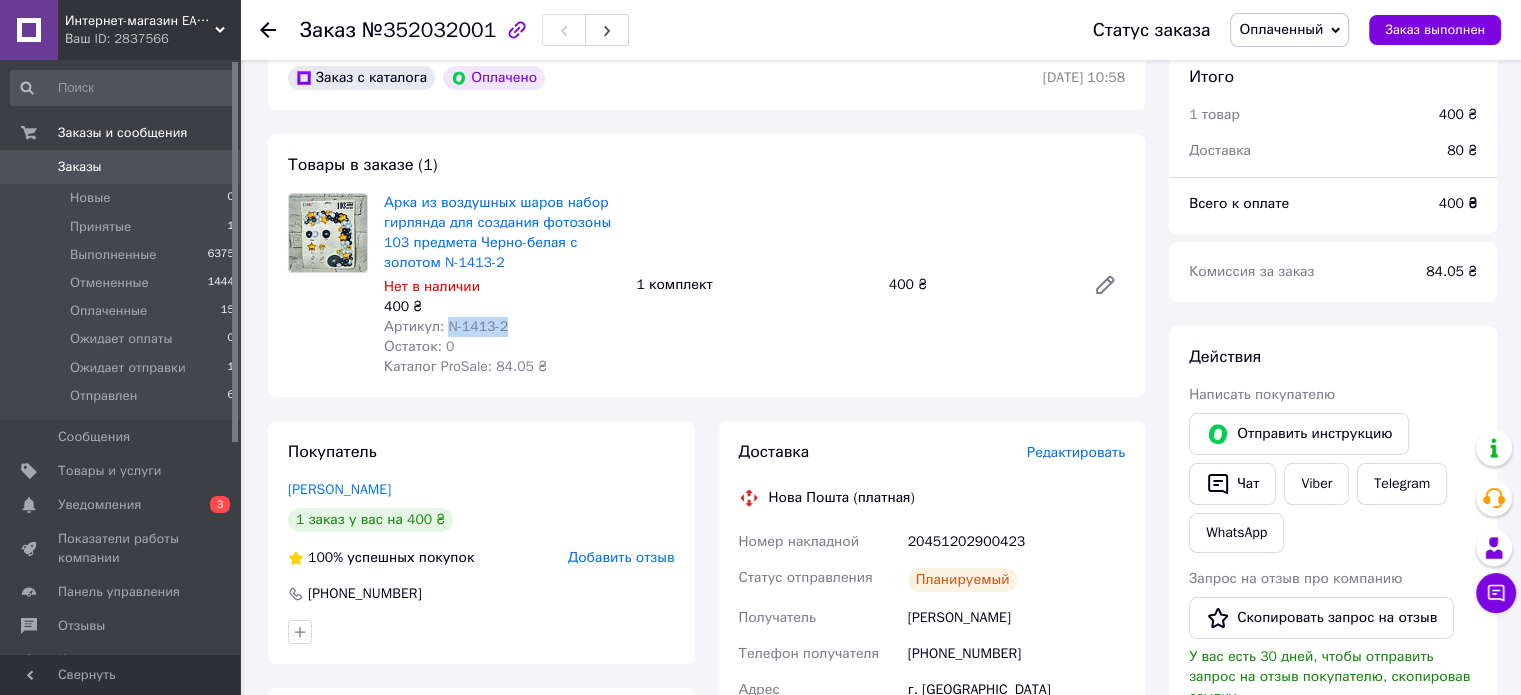 drag, startPoint x: 447, startPoint y: 328, endPoint x: 526, endPoint y: 325, distance: 79.05694 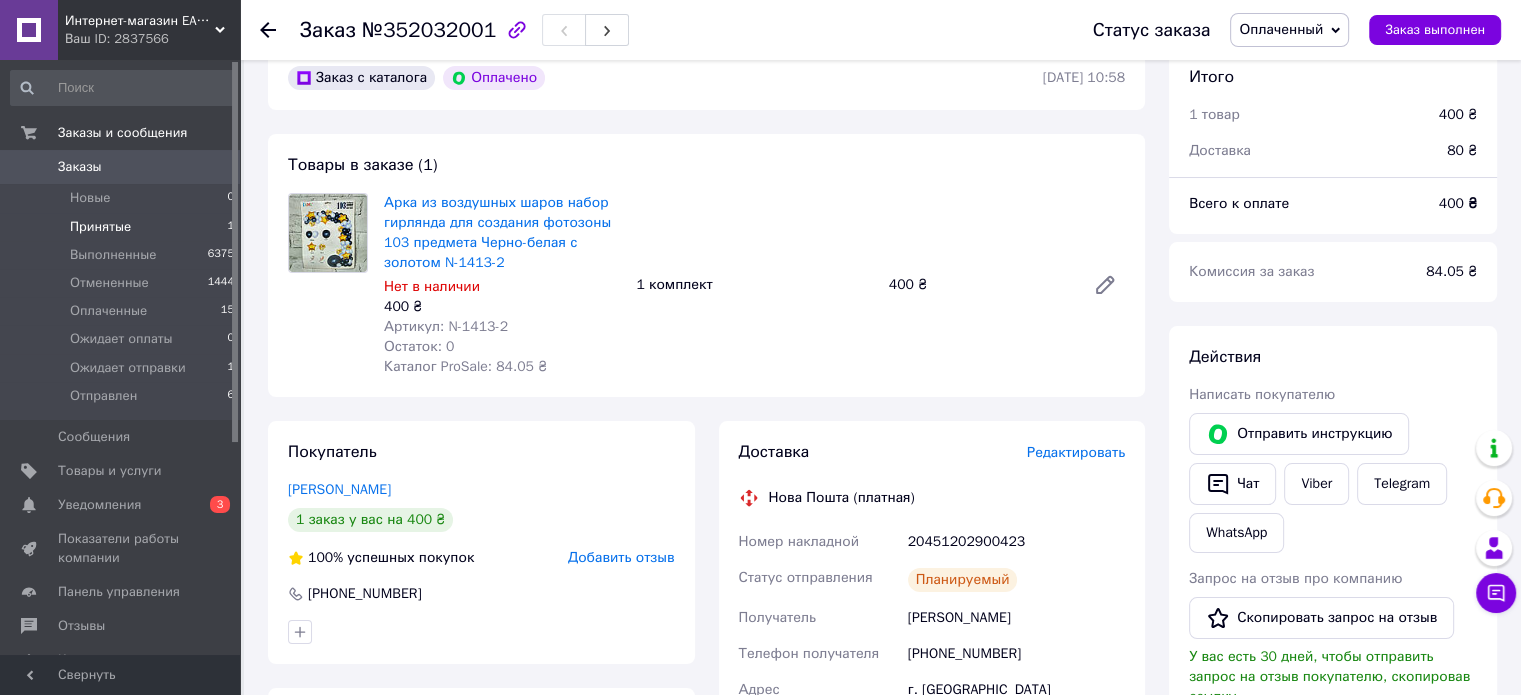 click on "Принятые" at bounding box center (100, 227) 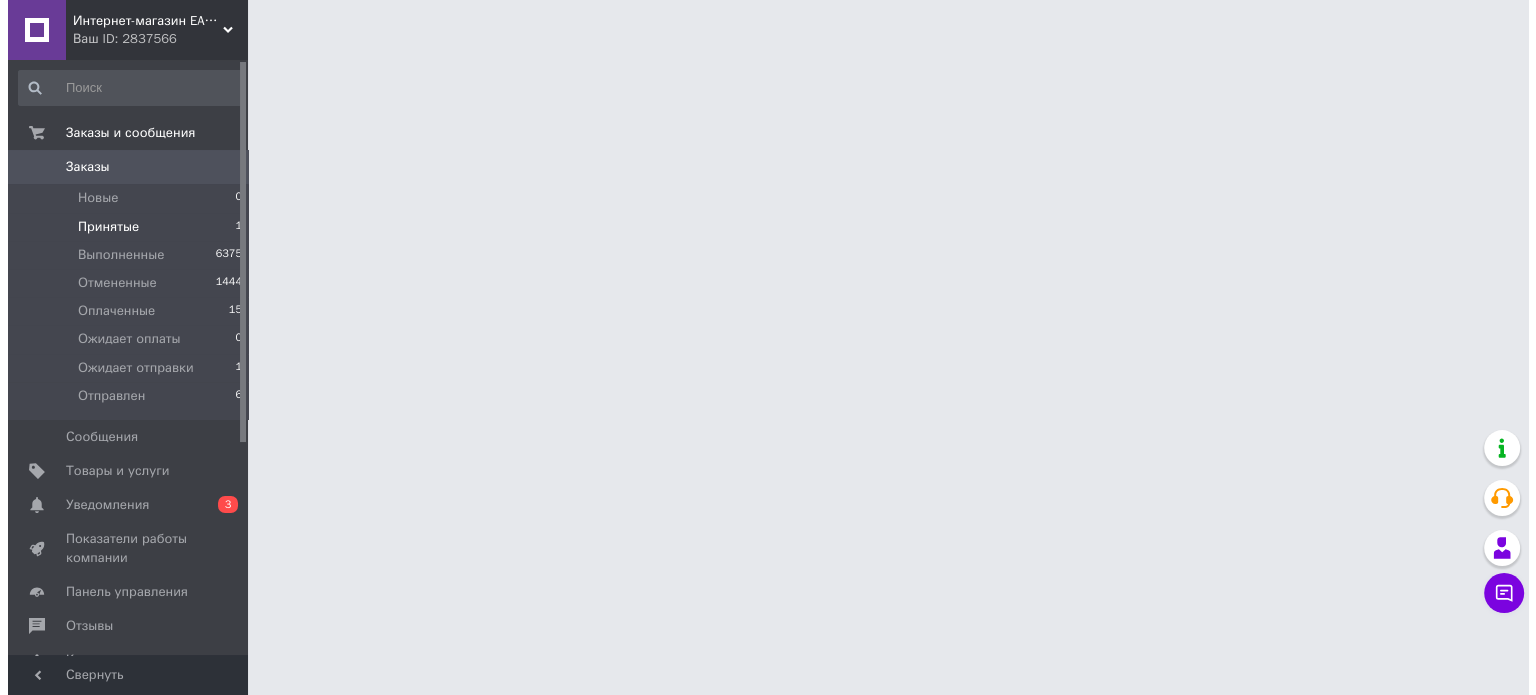 scroll, scrollTop: 0, scrollLeft: 0, axis: both 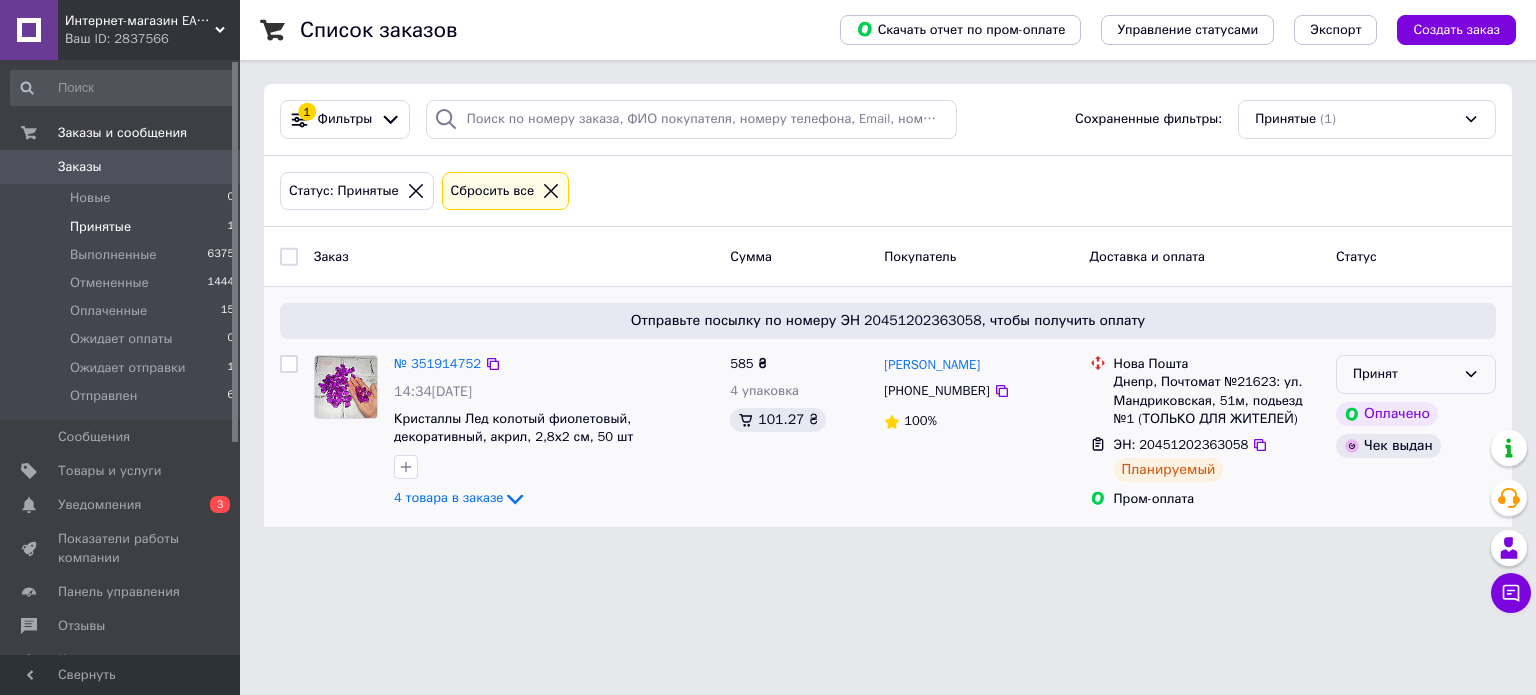click 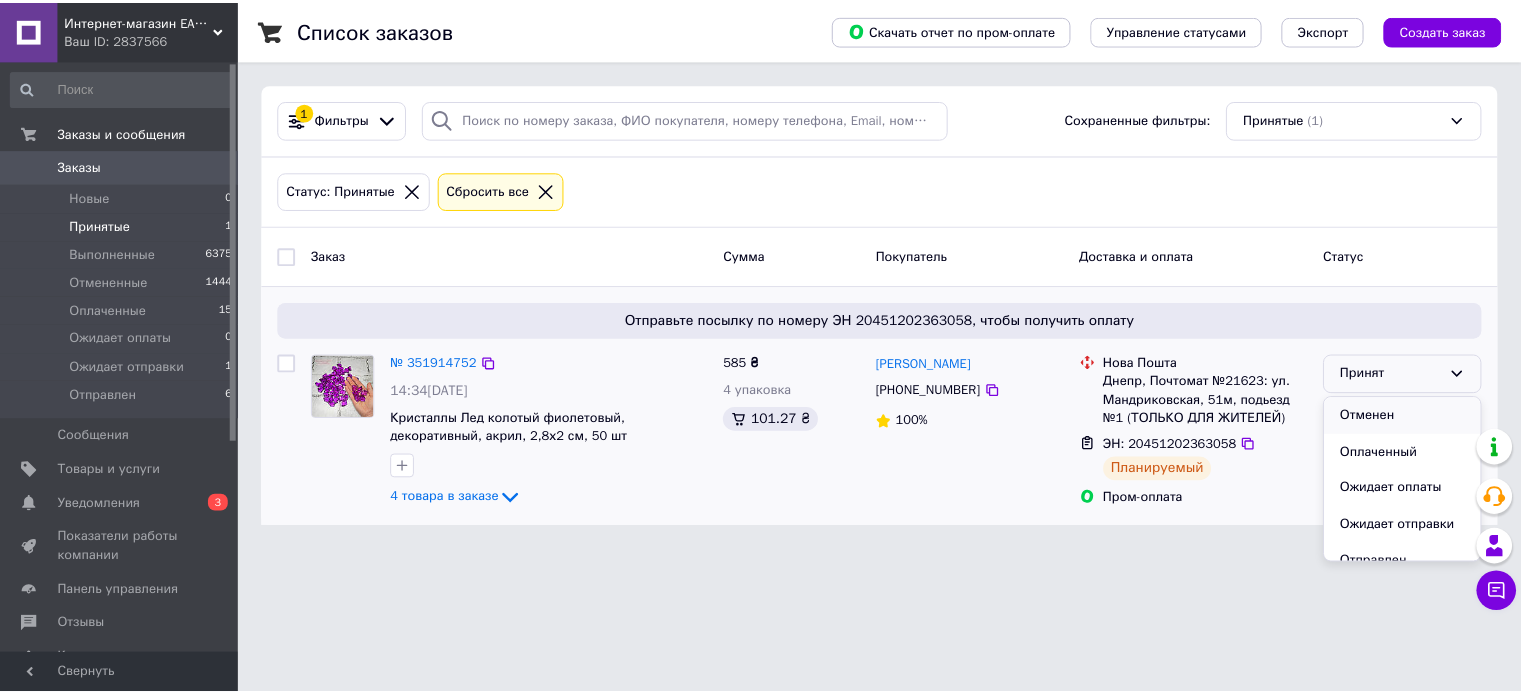 scroll, scrollTop: 53, scrollLeft: 0, axis: vertical 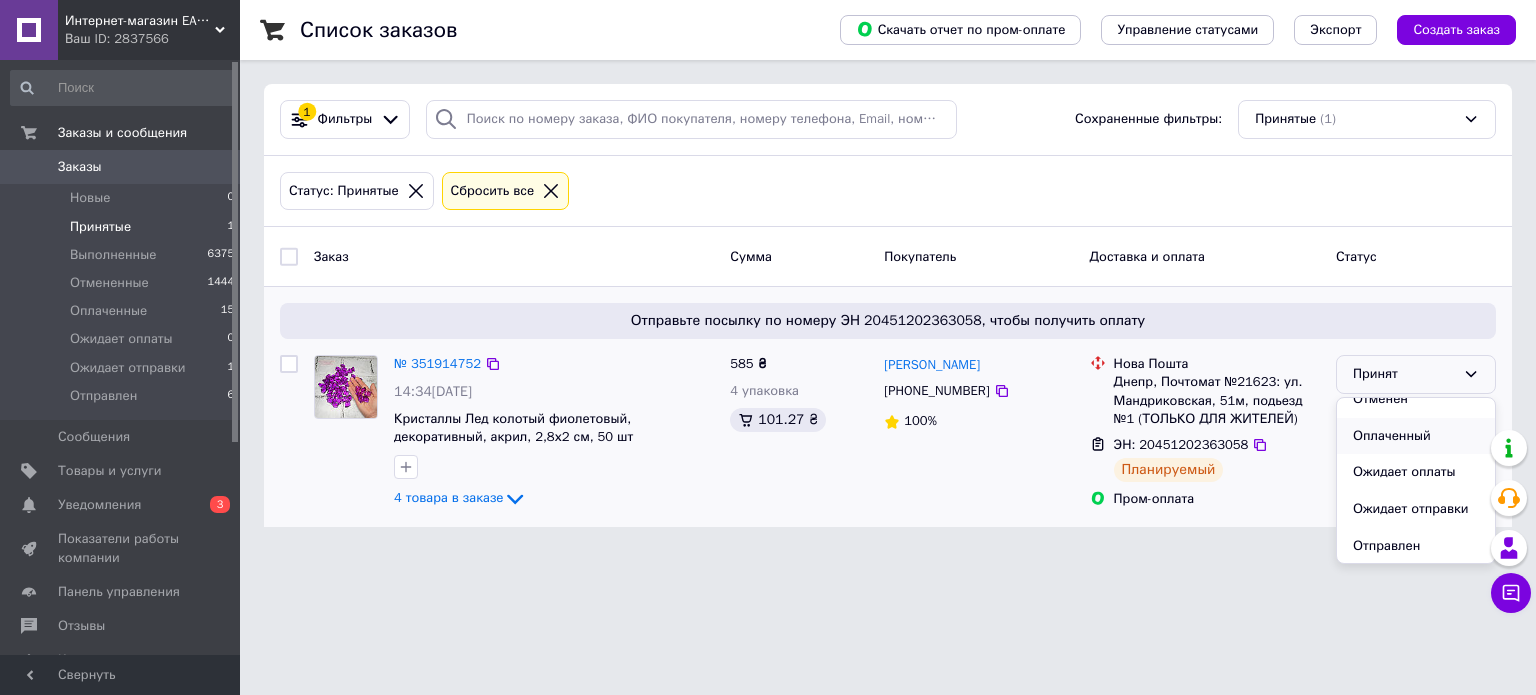 click on "Оплаченный" at bounding box center (1416, 436) 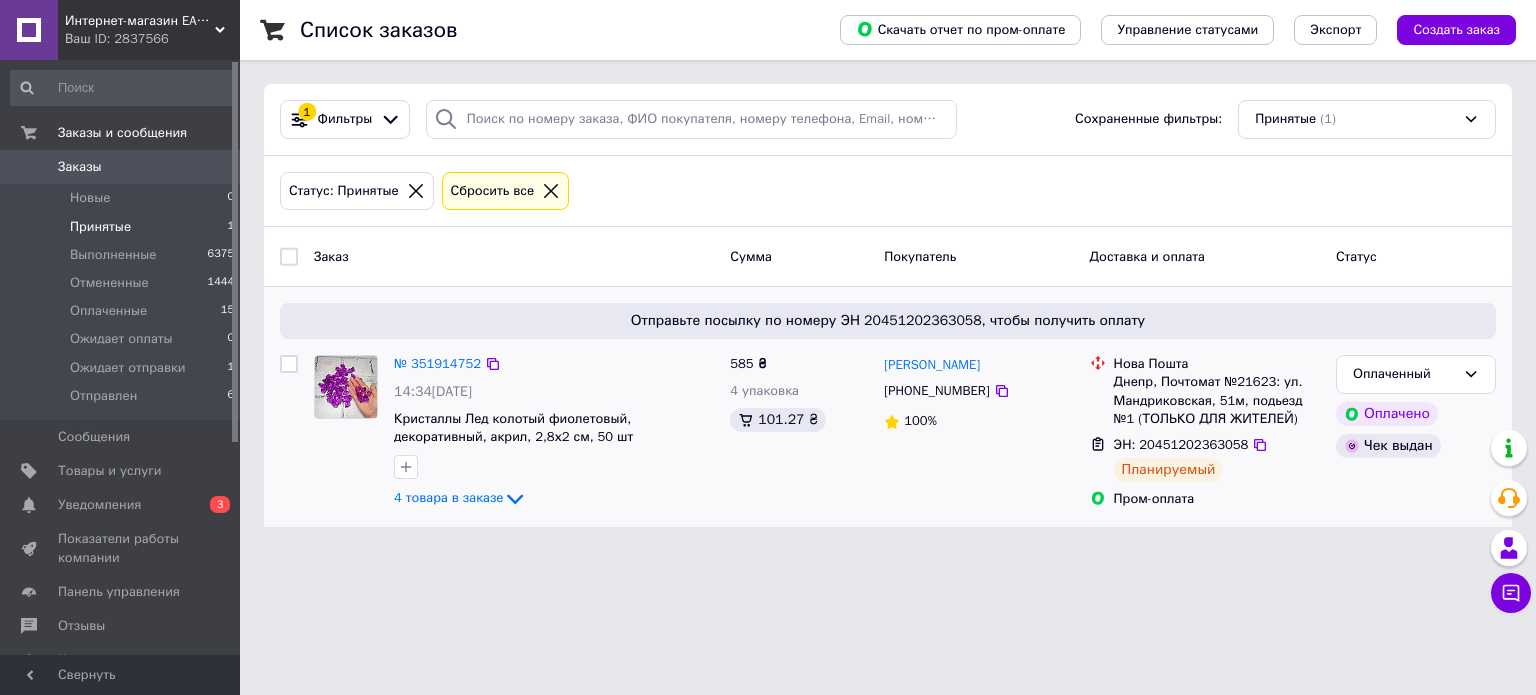 click on "Заказы" at bounding box center (121, 167) 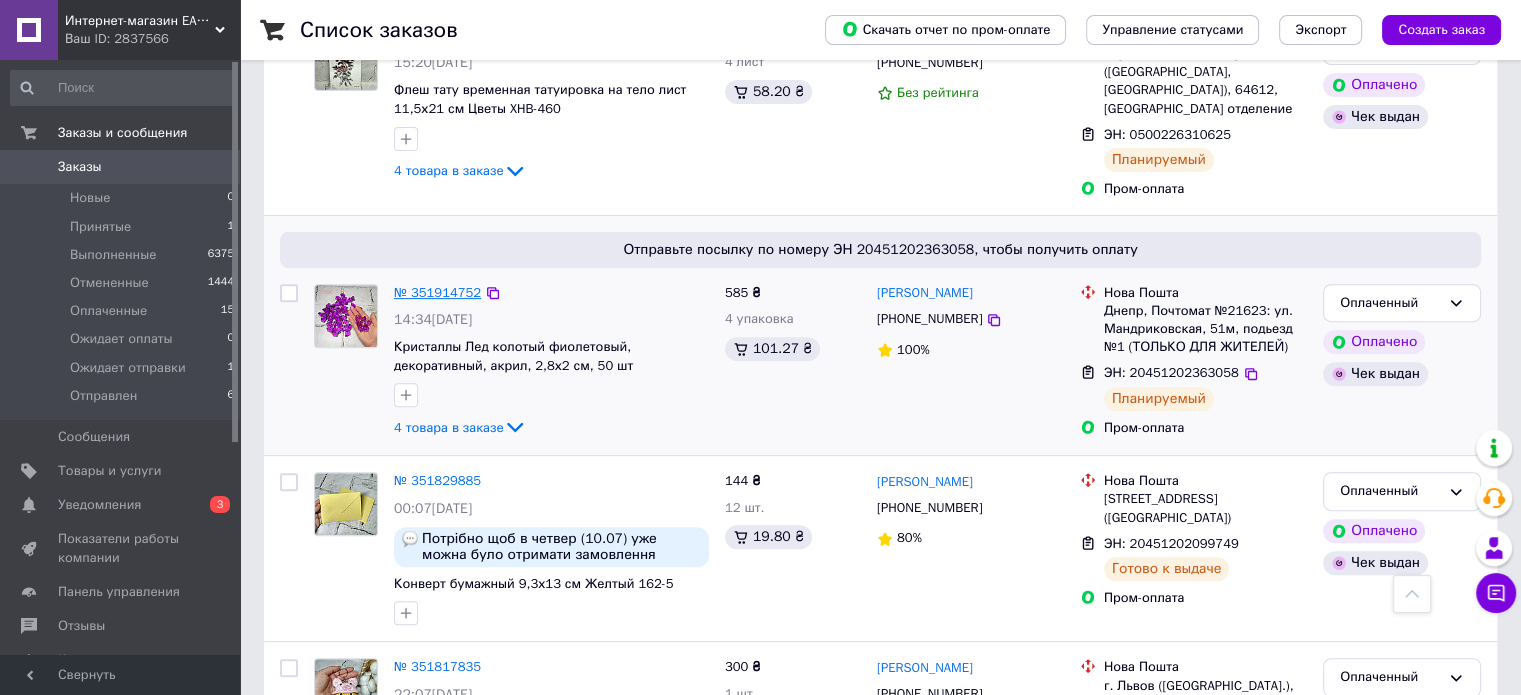 click on "№ 351914752" at bounding box center (437, 292) 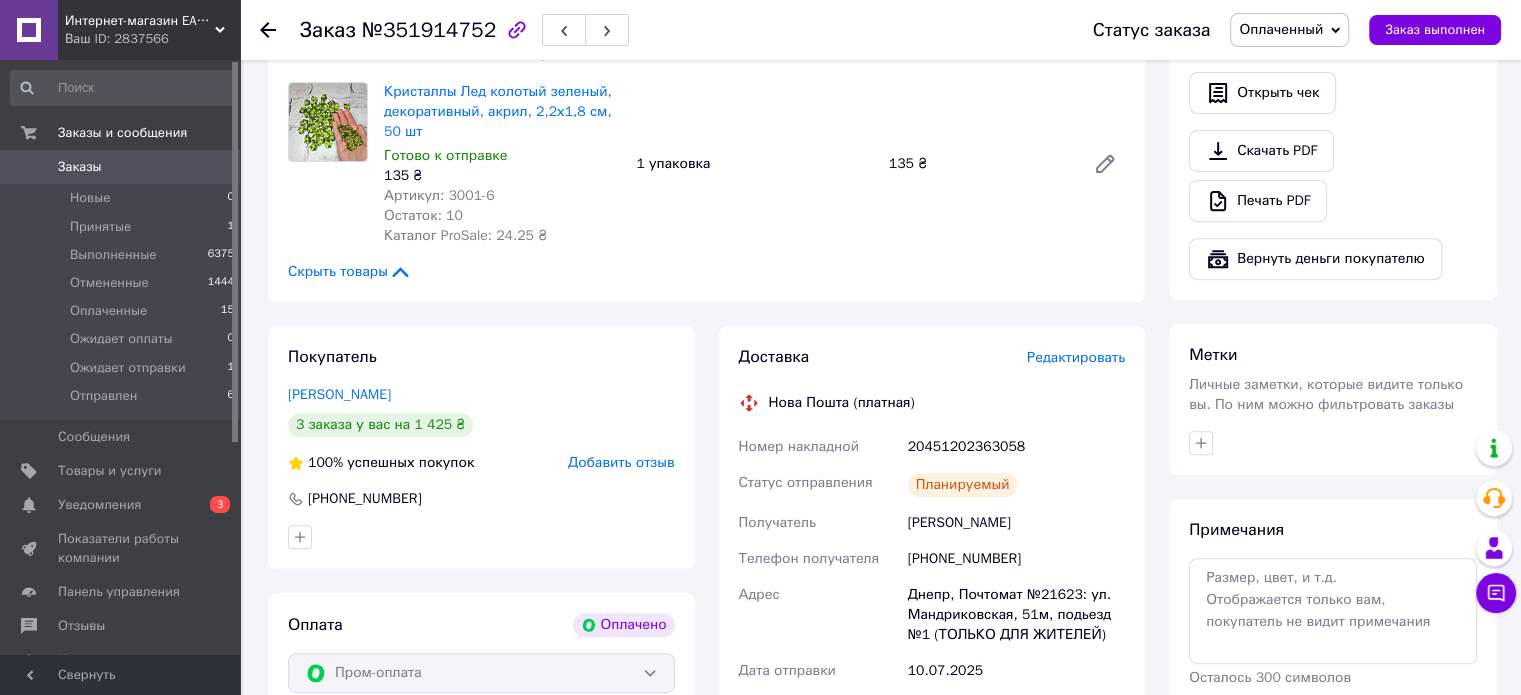 scroll, scrollTop: 900, scrollLeft: 0, axis: vertical 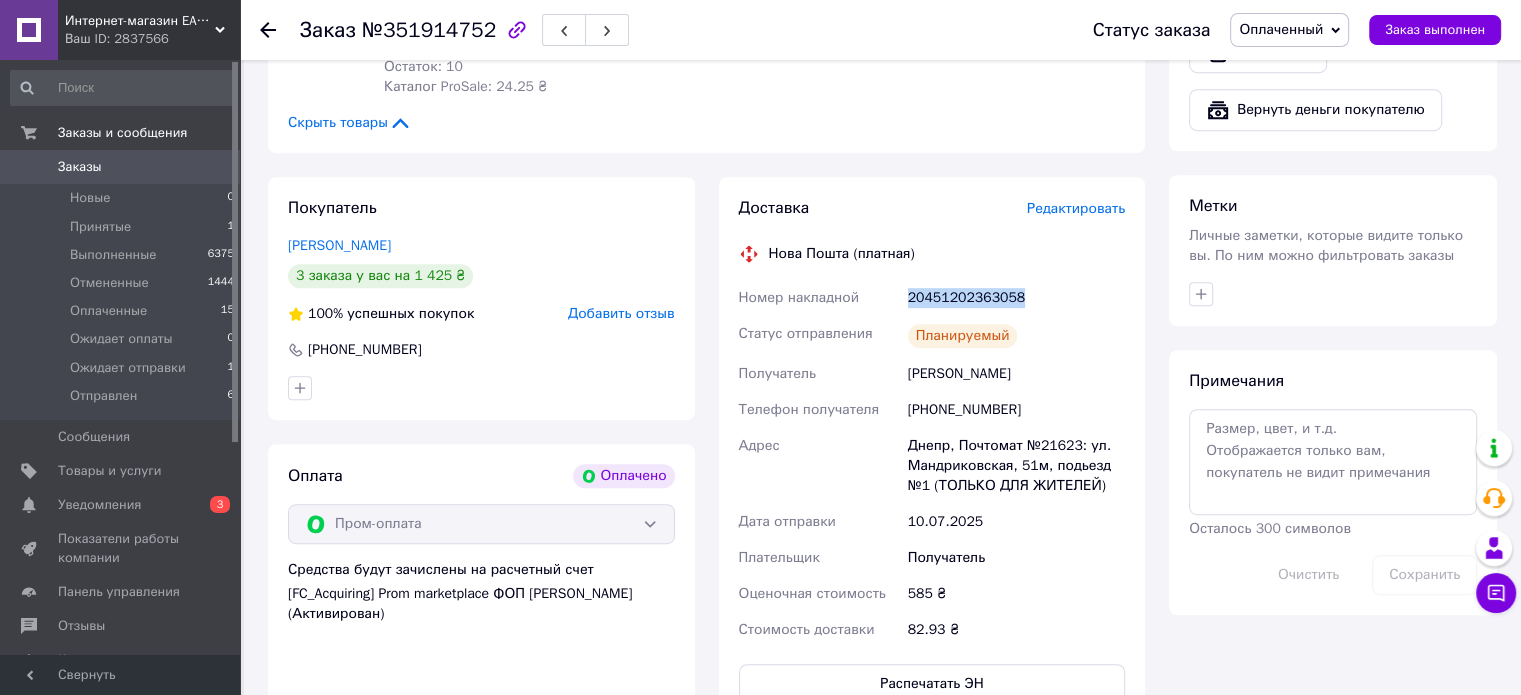 drag, startPoint x: 905, startPoint y: 295, endPoint x: 1064, endPoint y: 294, distance: 159.00314 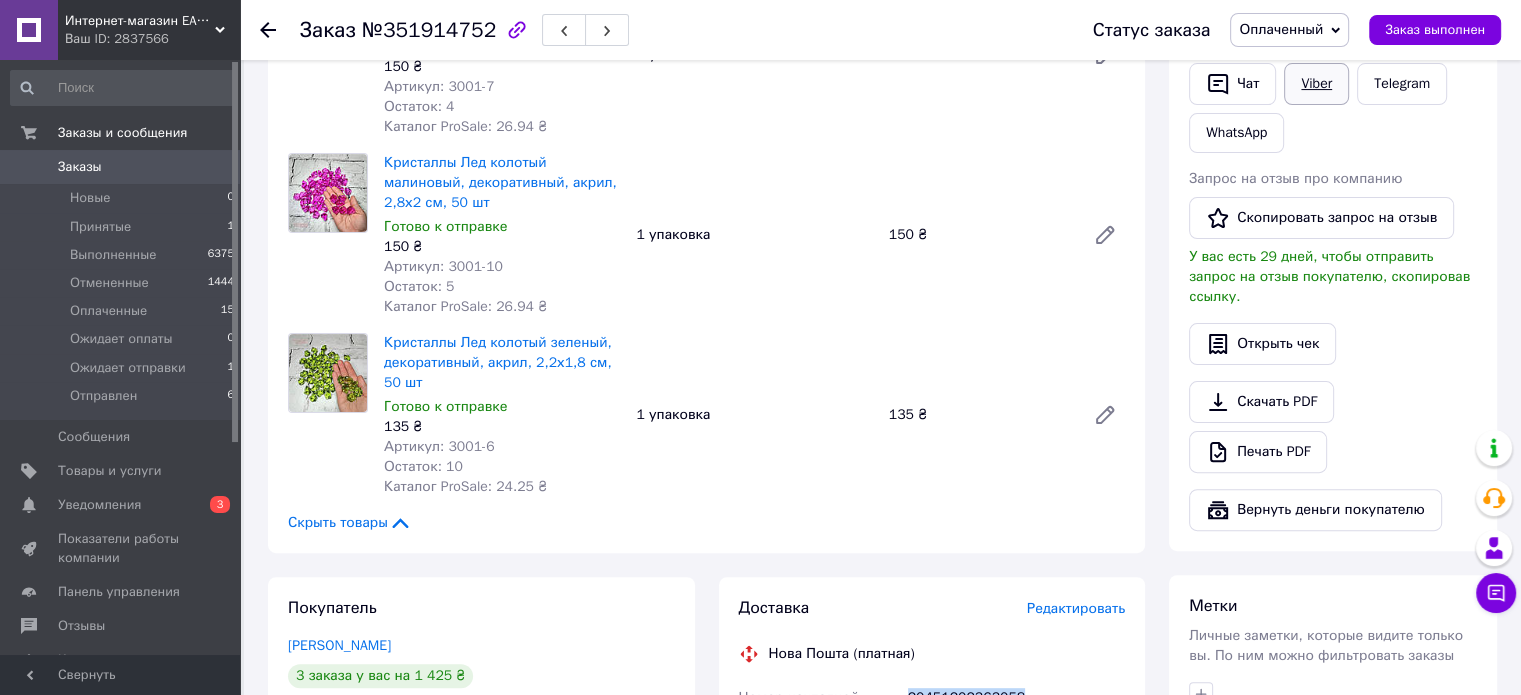 click on "Viber" at bounding box center [1316, 84] 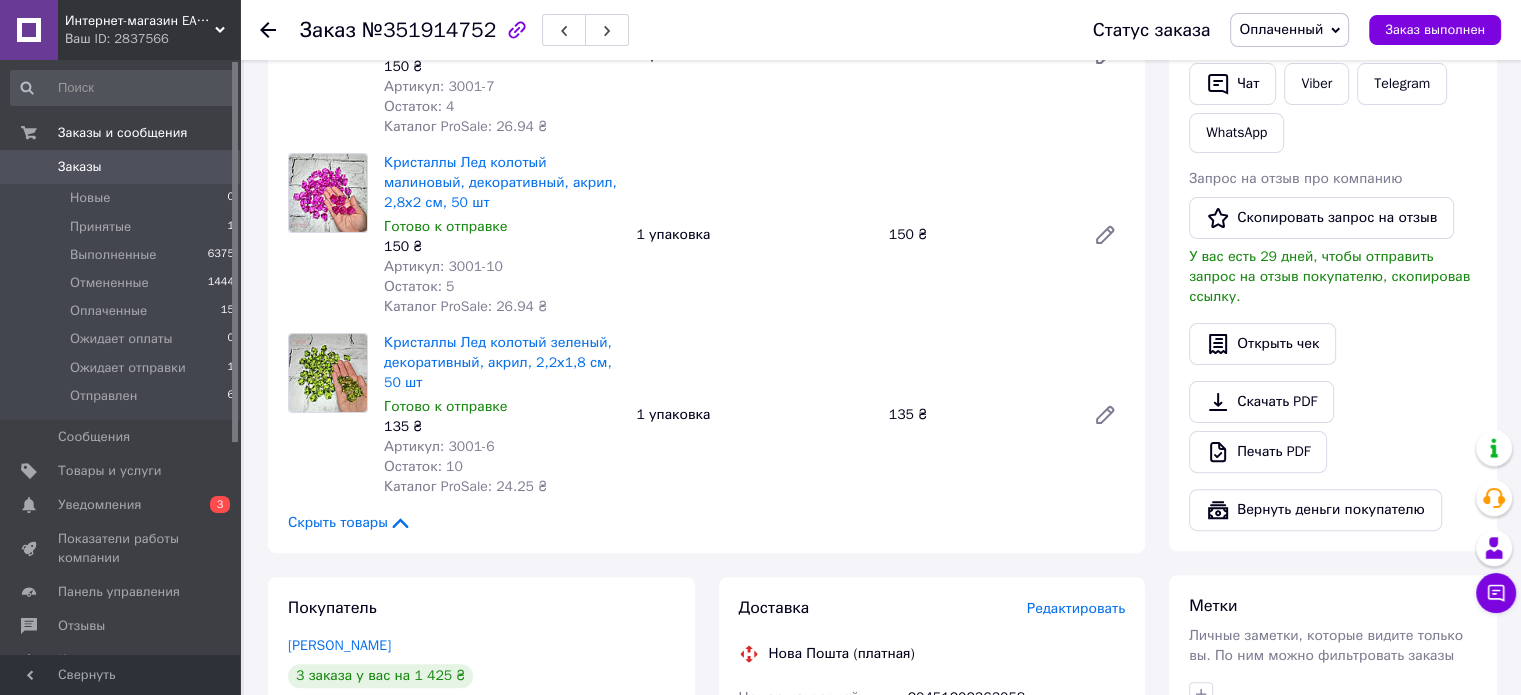 click on "Итого 4 товара 585 ₴ Доставка 82.93 ₴ Всего к оплате 585 ₴ Комиссия за заказ 101.27 ₴ Действия Написать покупателю   Отправить инструкцию   Чат Viber Telegram WhatsApp Запрос на отзыв про компанию   Скопировать запрос на отзыв У вас есть 29 дней, чтобы отправить запрос на отзыв покупателю, скопировав ссылку.   Открыть чек   Скачать PDF   Печать PDF   Вернуть деньги покупателю Метки Личные заметки, которые видите только вы. По ним можно фильтровать заказы Примечания Осталось 300 символов Очистить Сохранить" at bounding box center [1333, 698] 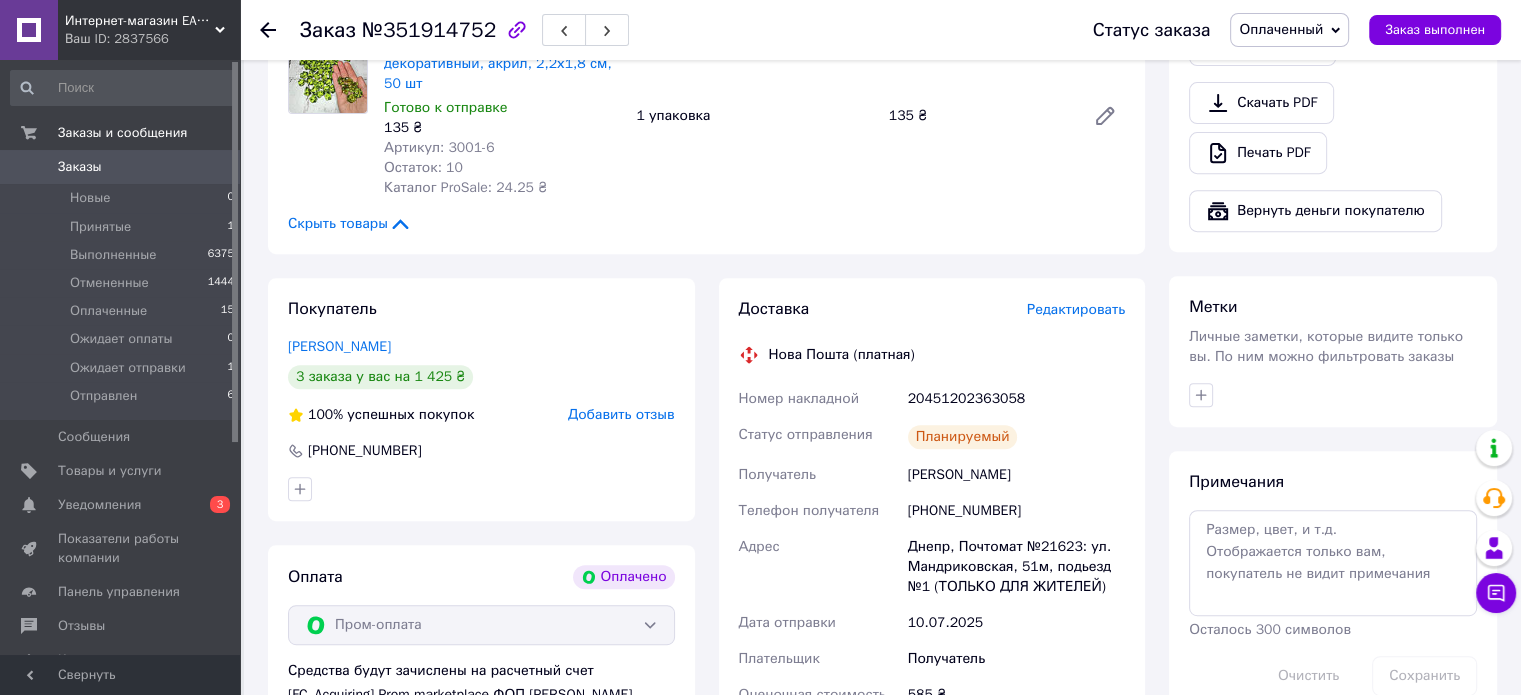scroll, scrollTop: 800, scrollLeft: 0, axis: vertical 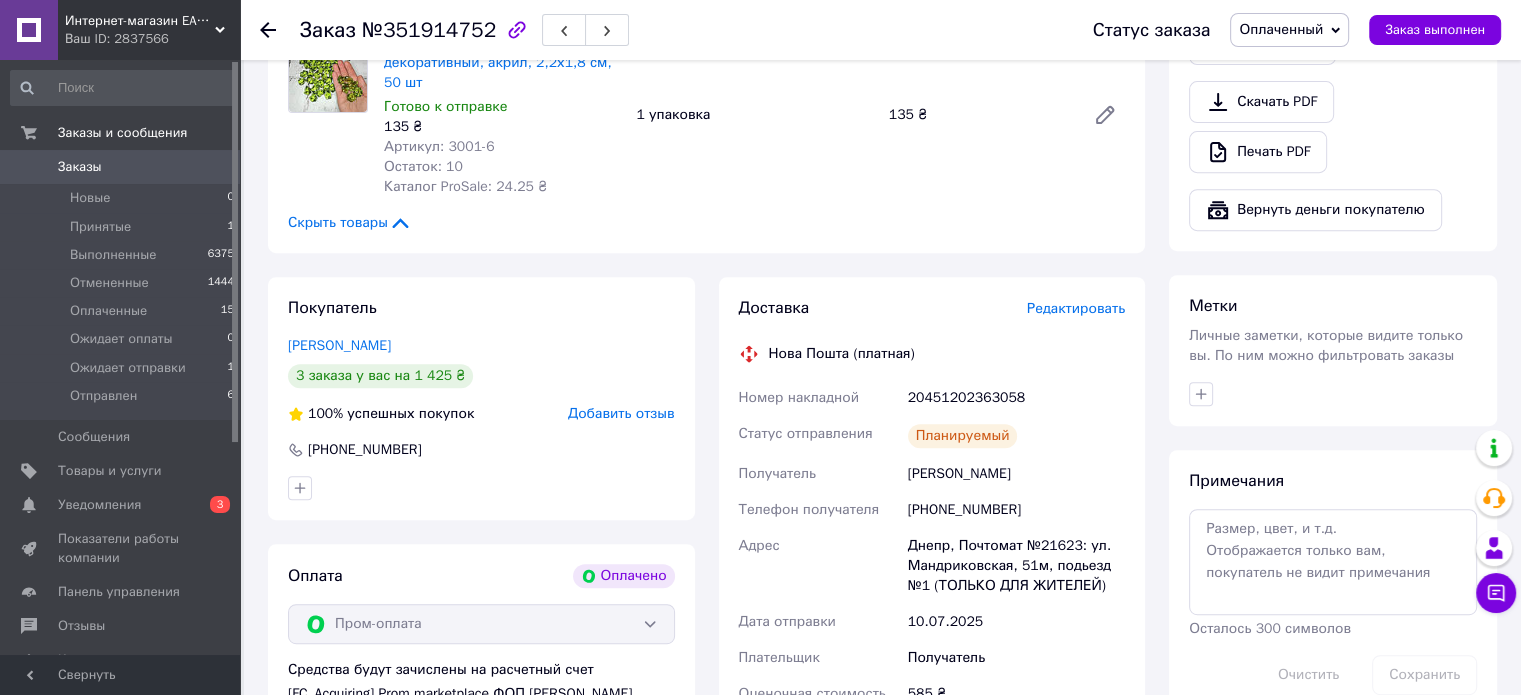 click on "Заказы" at bounding box center (121, 167) 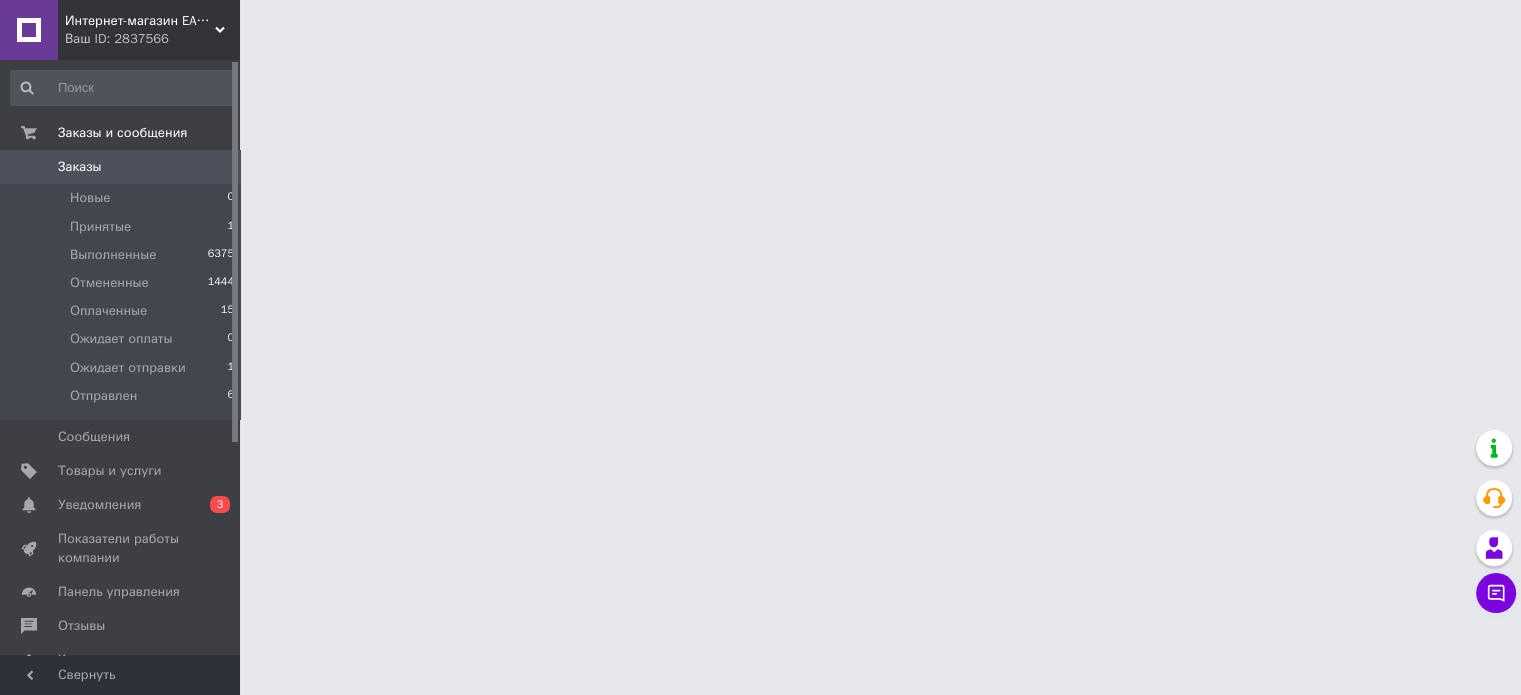 scroll, scrollTop: 0, scrollLeft: 0, axis: both 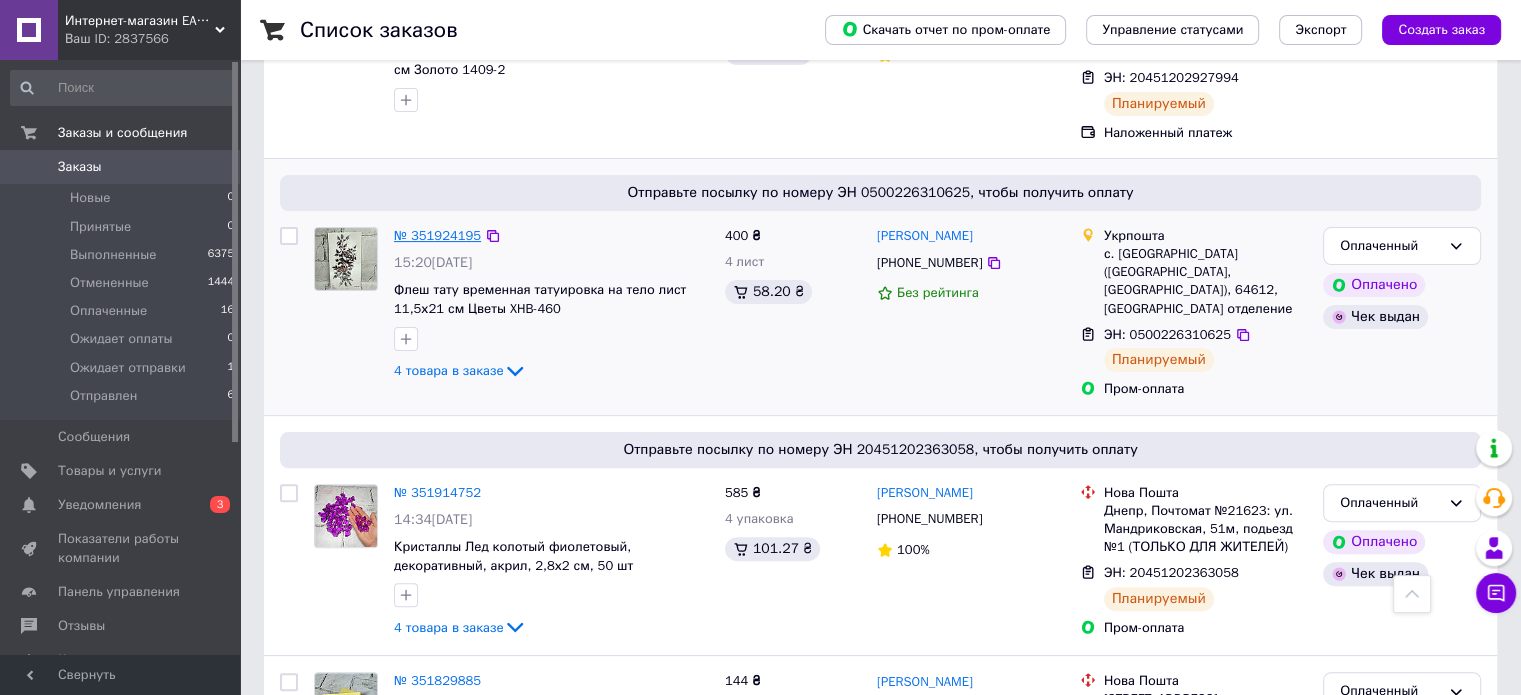 click on "№ 351924195" at bounding box center (437, 235) 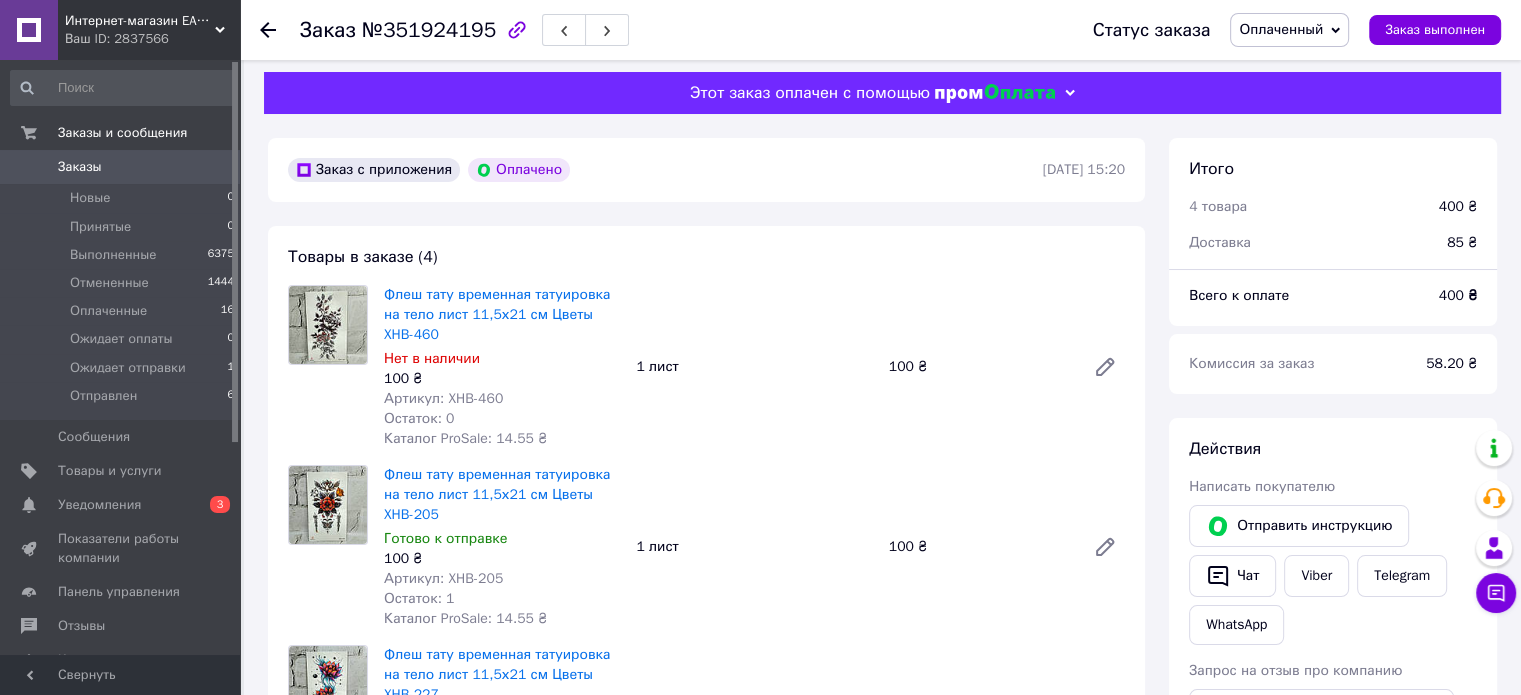 scroll, scrollTop: 0, scrollLeft: 0, axis: both 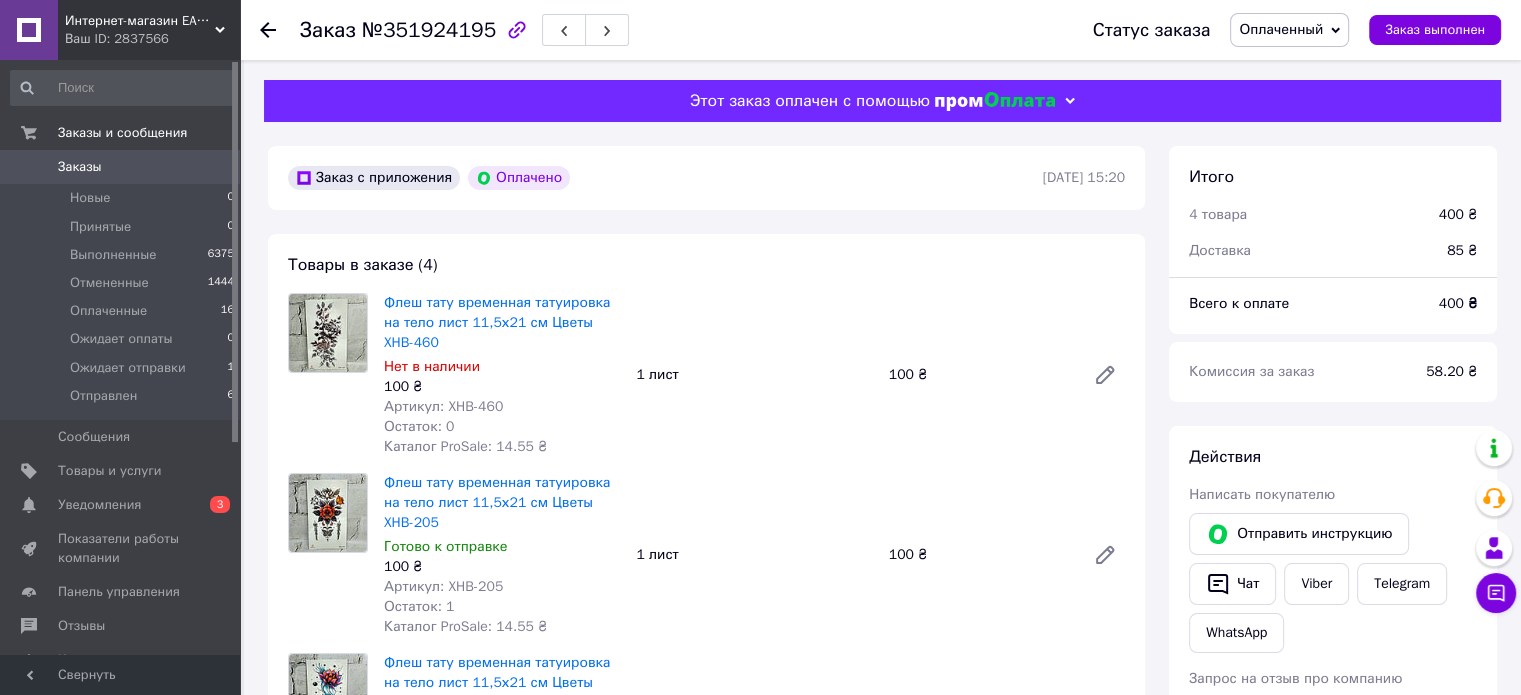 click on "Заказы" at bounding box center (80, 167) 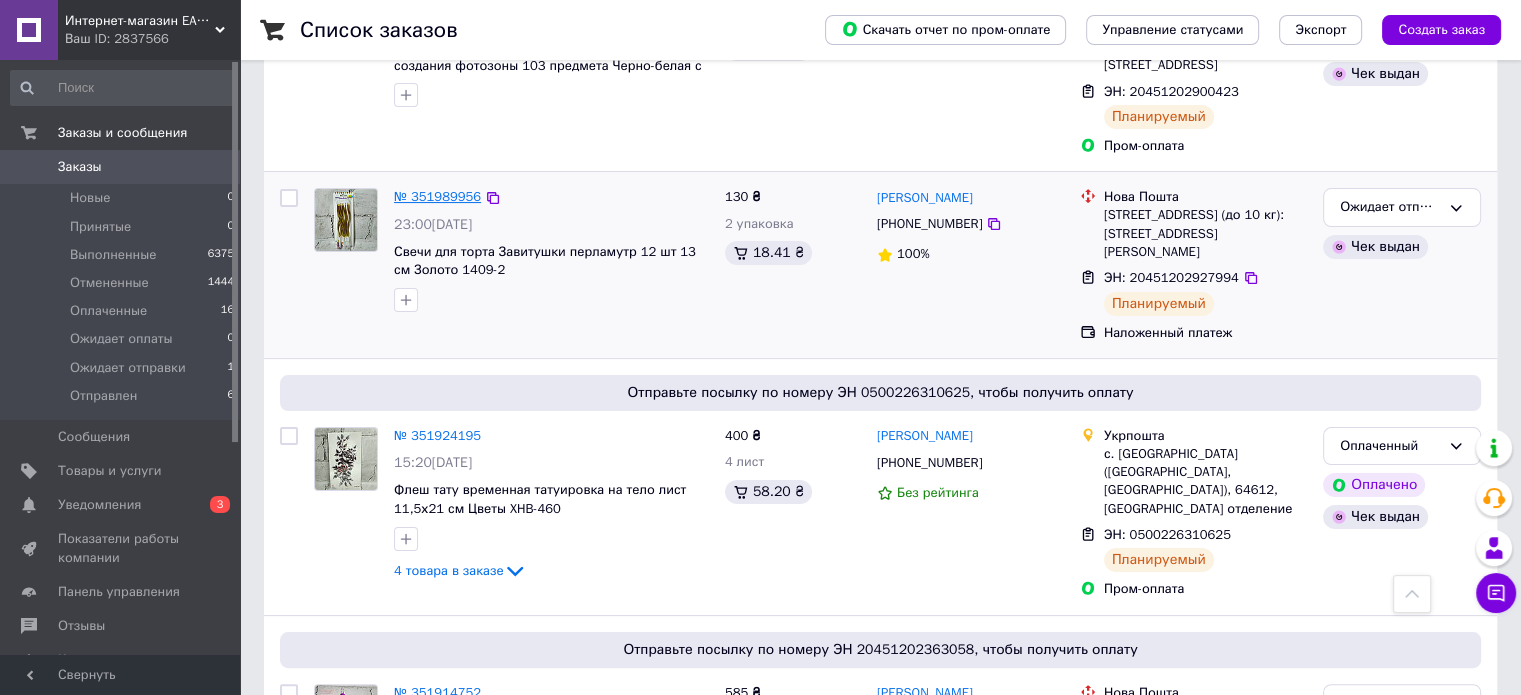 click on "№ 351989956" at bounding box center [437, 196] 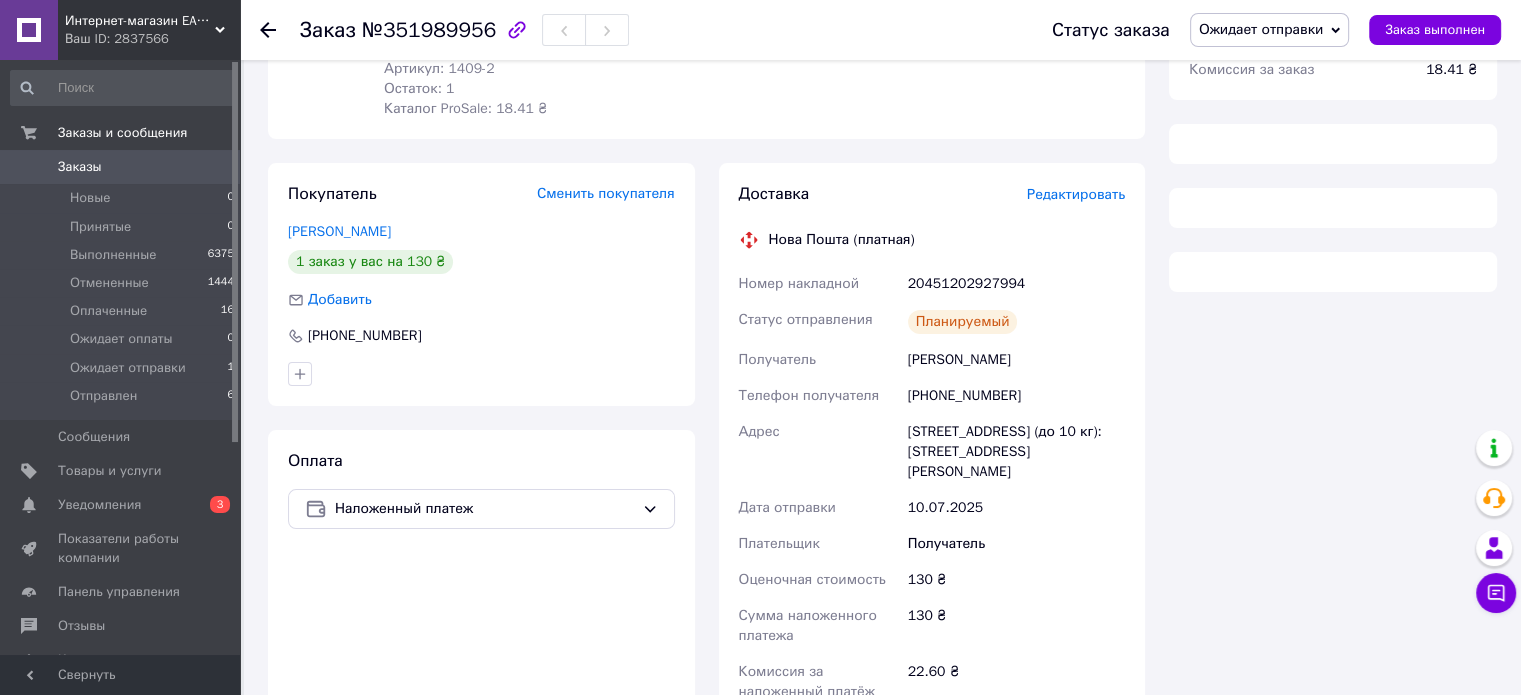 scroll, scrollTop: 200, scrollLeft: 0, axis: vertical 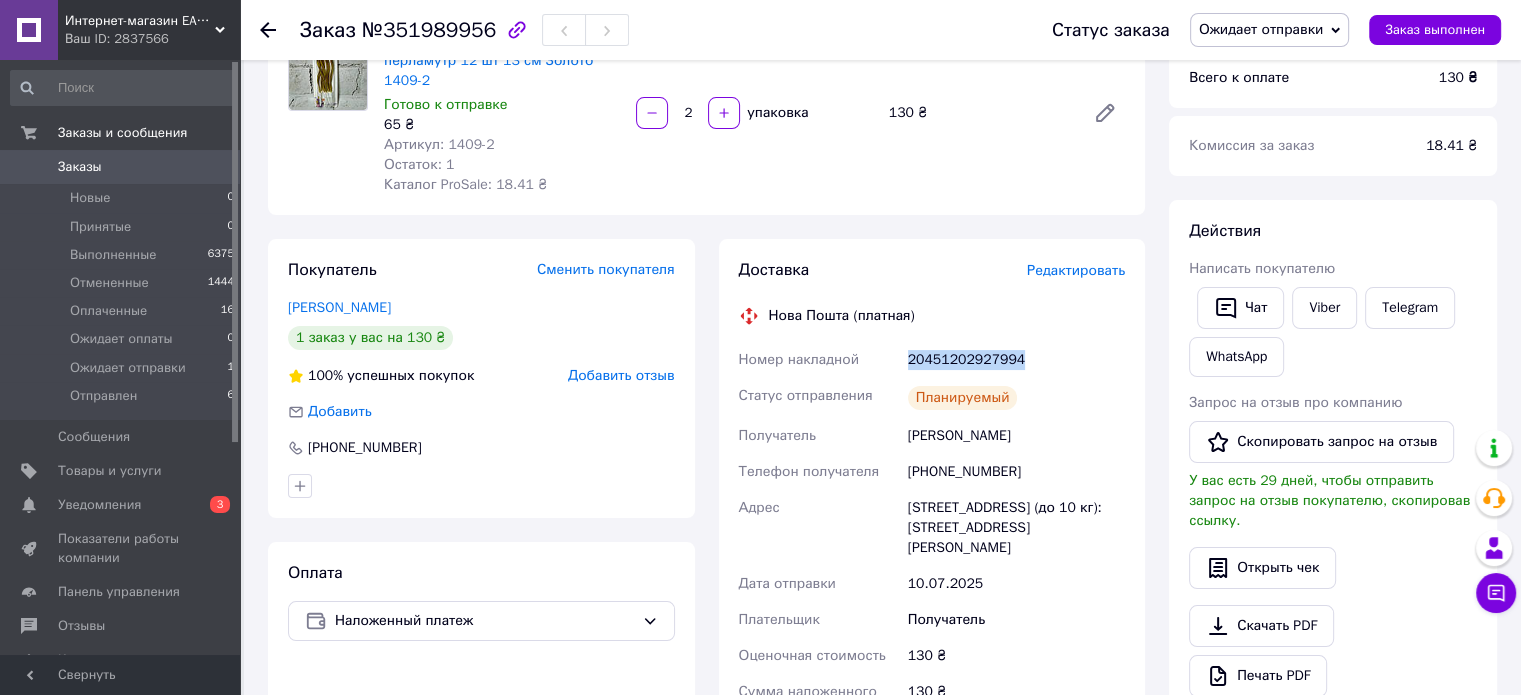 drag, startPoint x: 903, startPoint y: 358, endPoint x: 1024, endPoint y: 361, distance: 121.037186 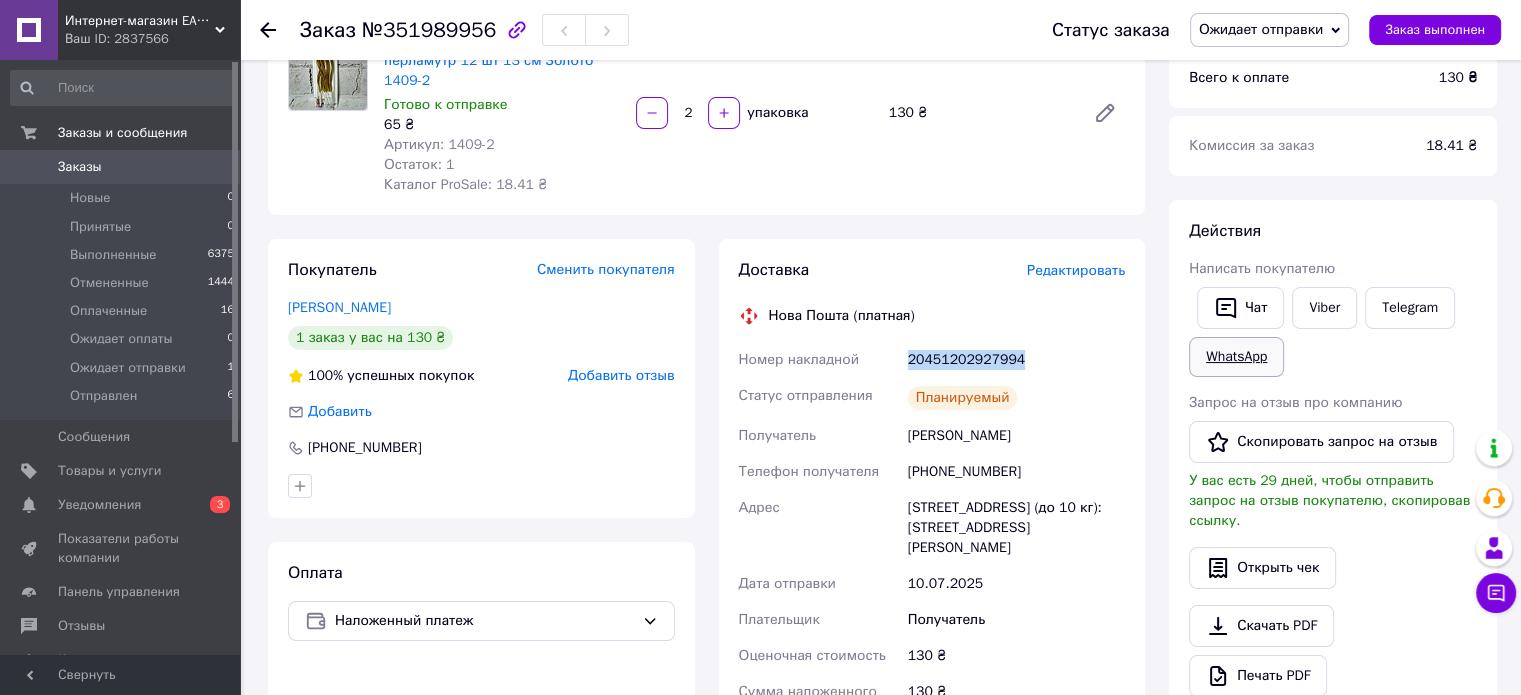 copy on "20451202927994" 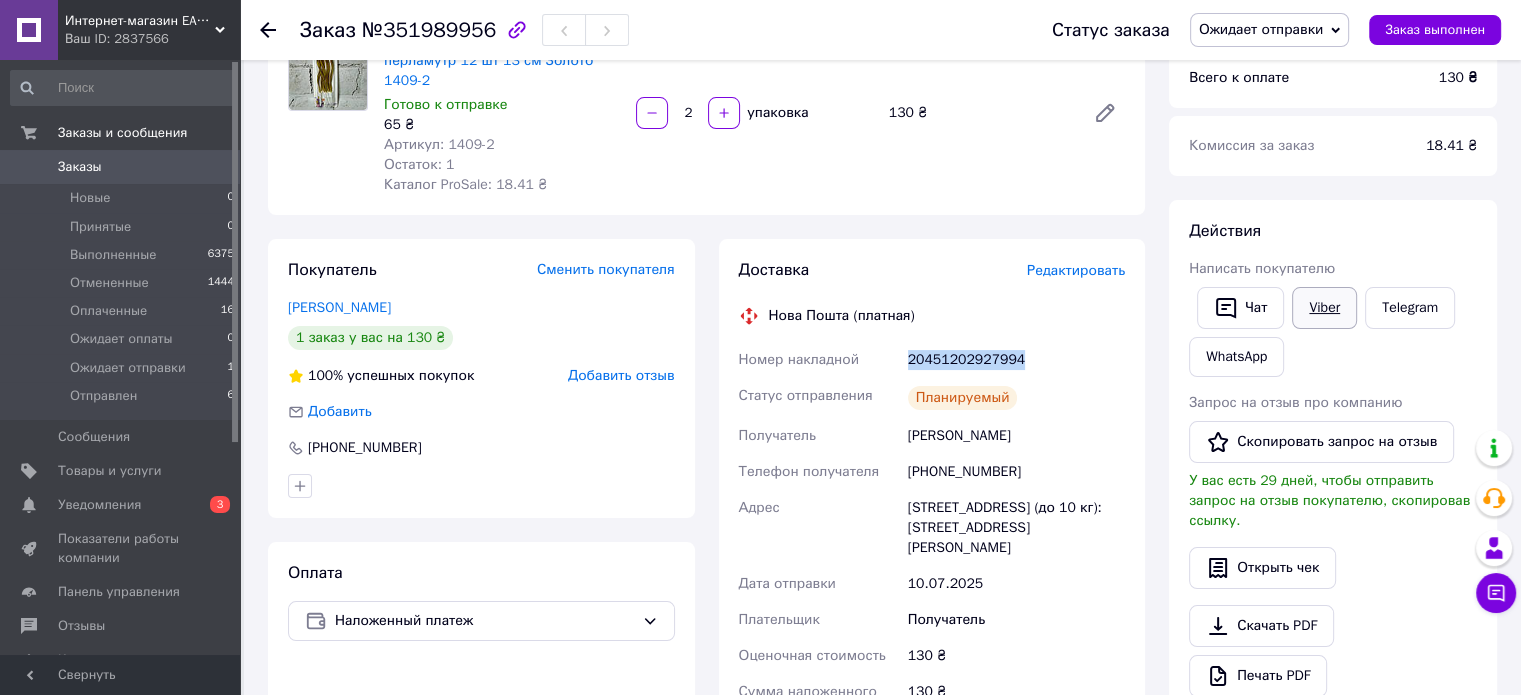 click on "Viber" at bounding box center (1324, 308) 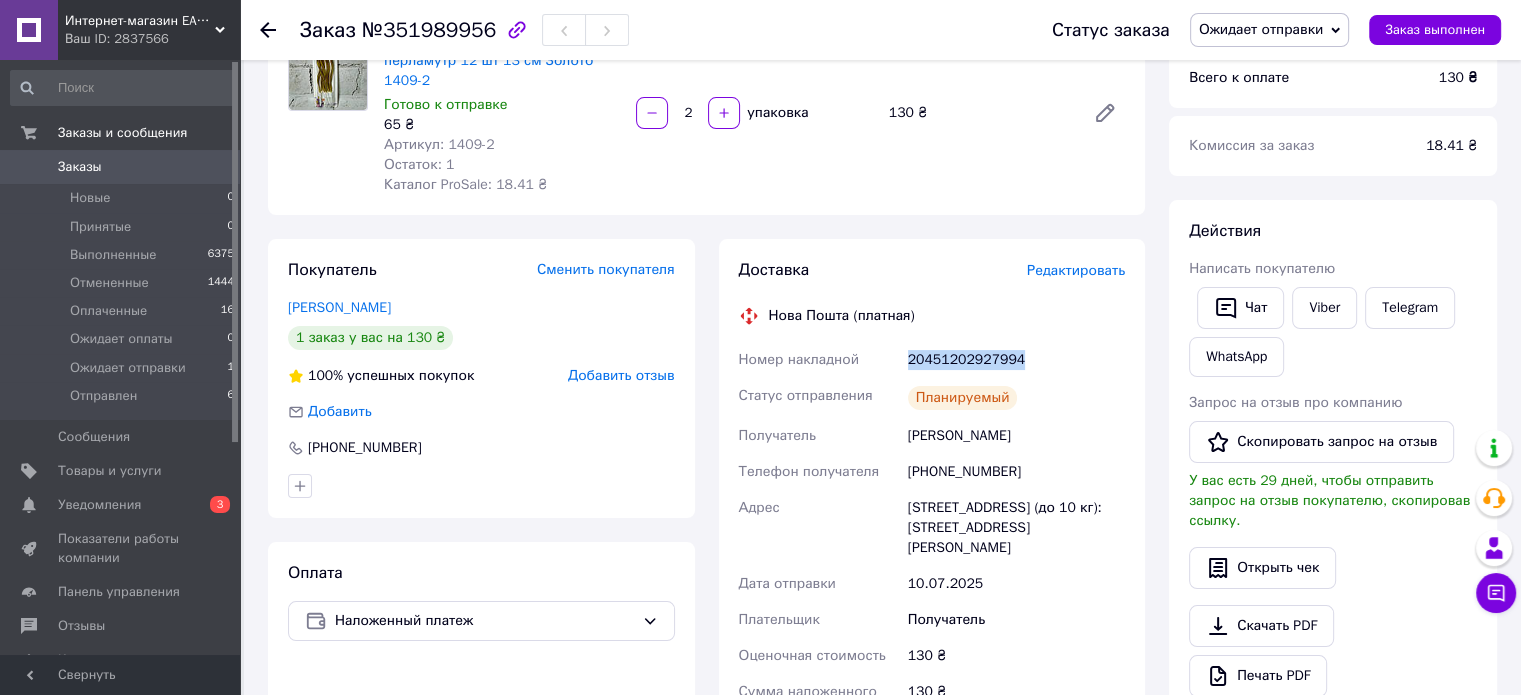 click on "Ожидает отправки" at bounding box center (1261, 29) 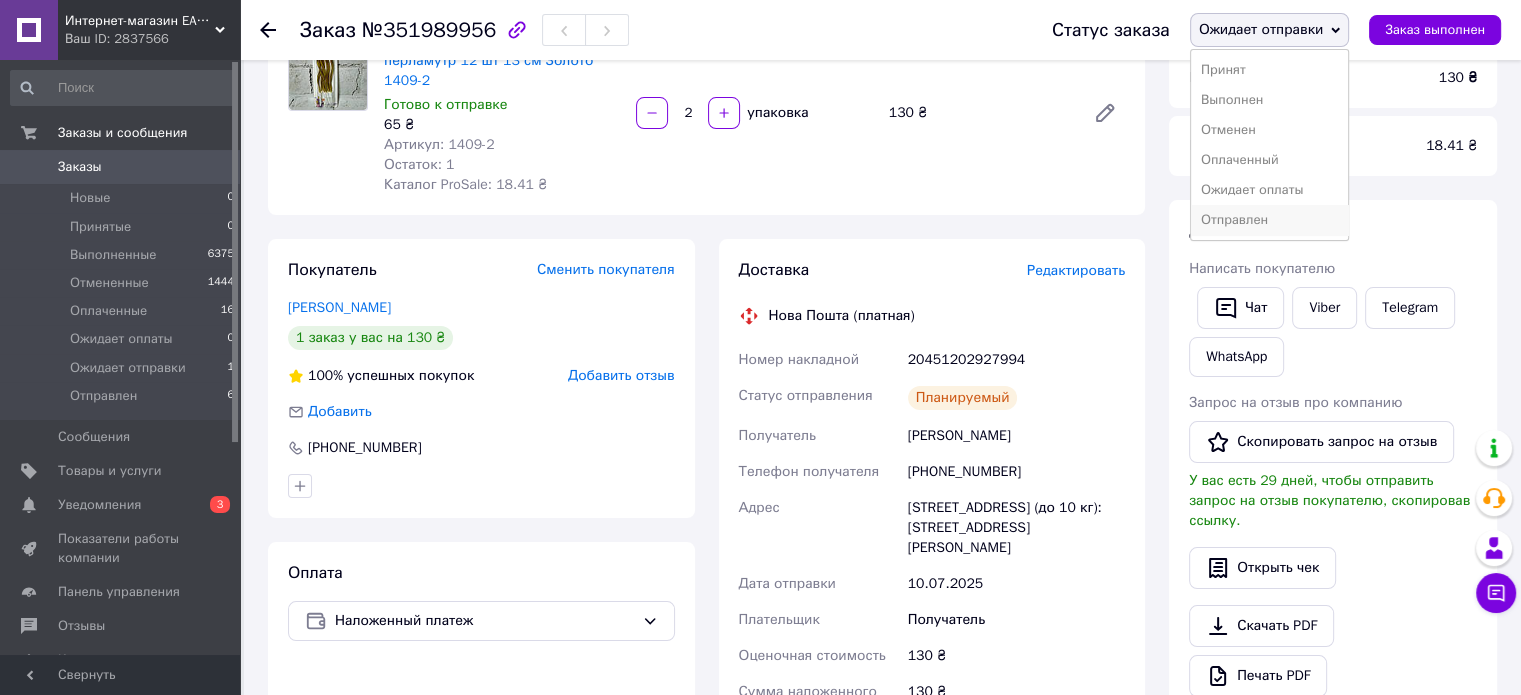 click on "Отправлен" at bounding box center (1270, 220) 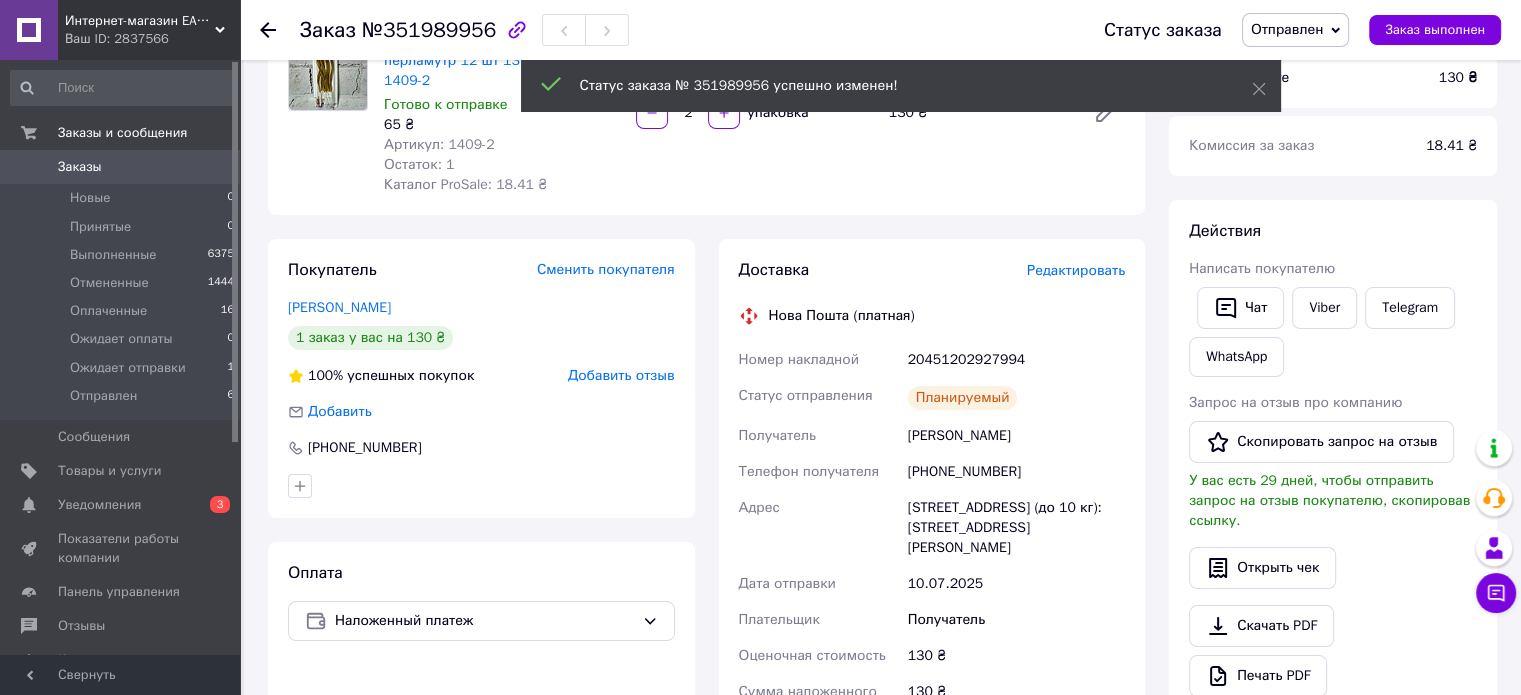 click on "Заказы" at bounding box center [121, 167] 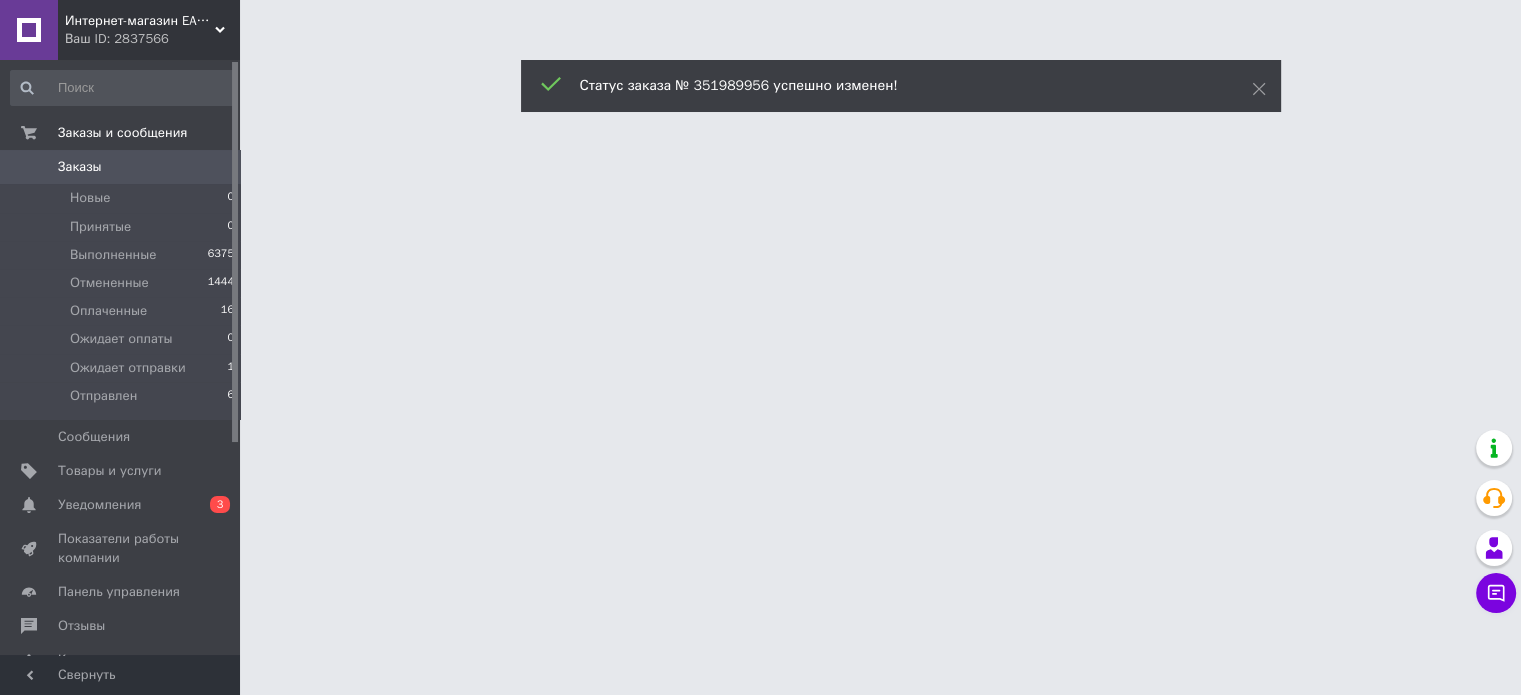 scroll, scrollTop: 0, scrollLeft: 0, axis: both 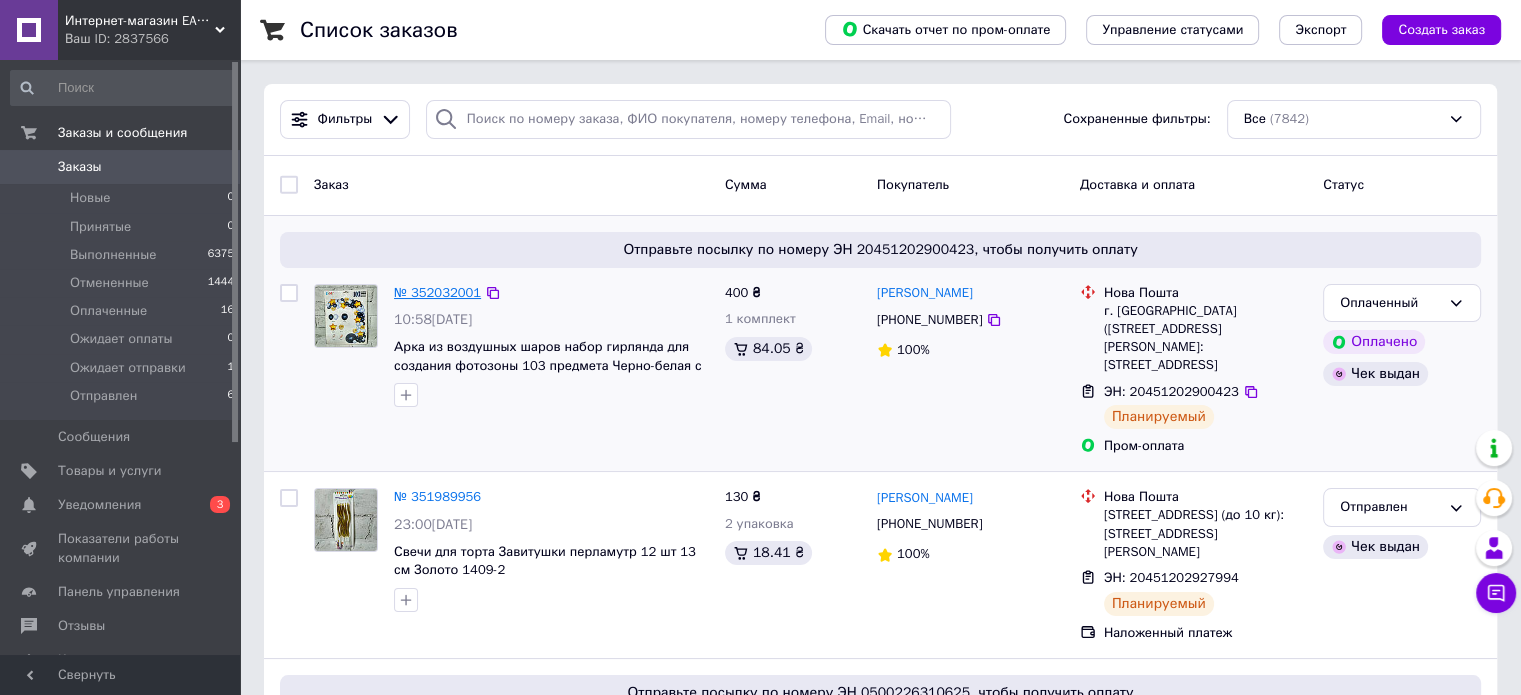 click on "№ 352032001" at bounding box center [437, 292] 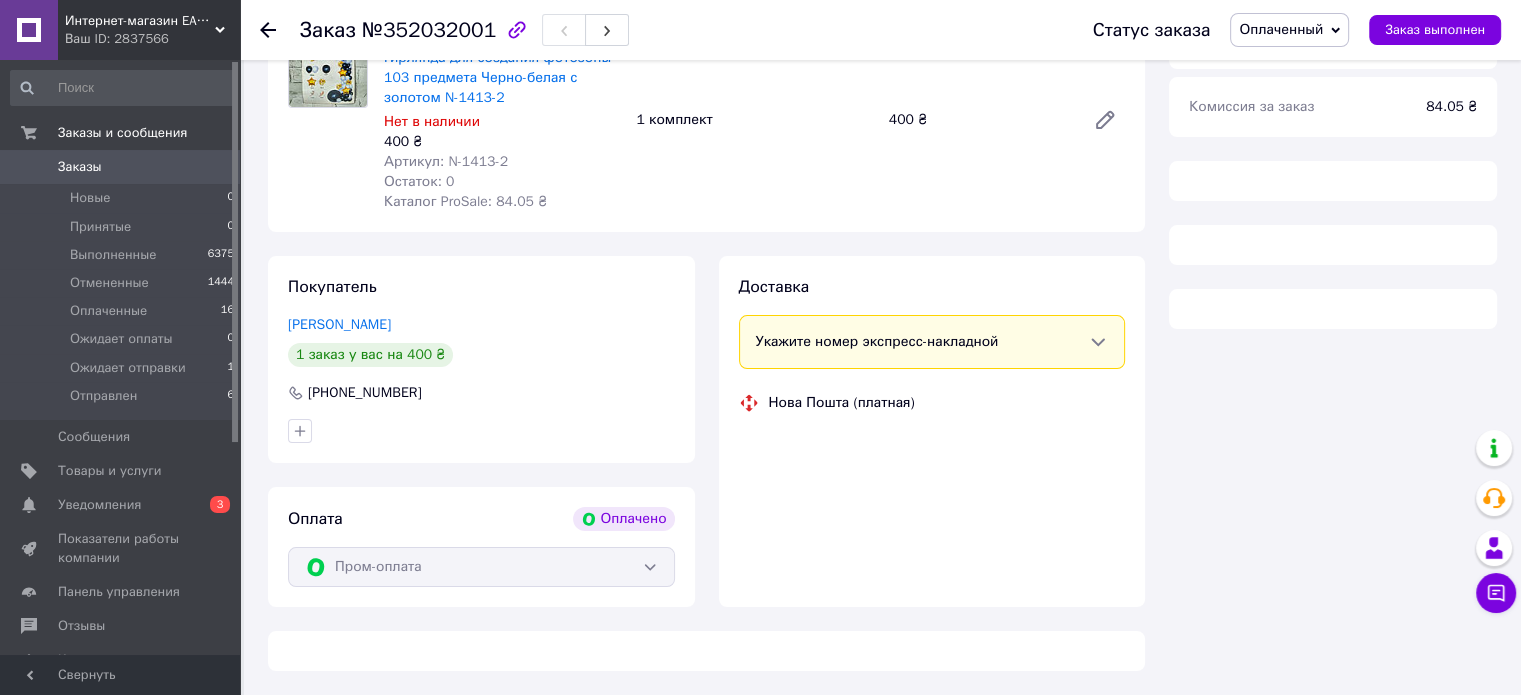 scroll, scrollTop: 268, scrollLeft: 0, axis: vertical 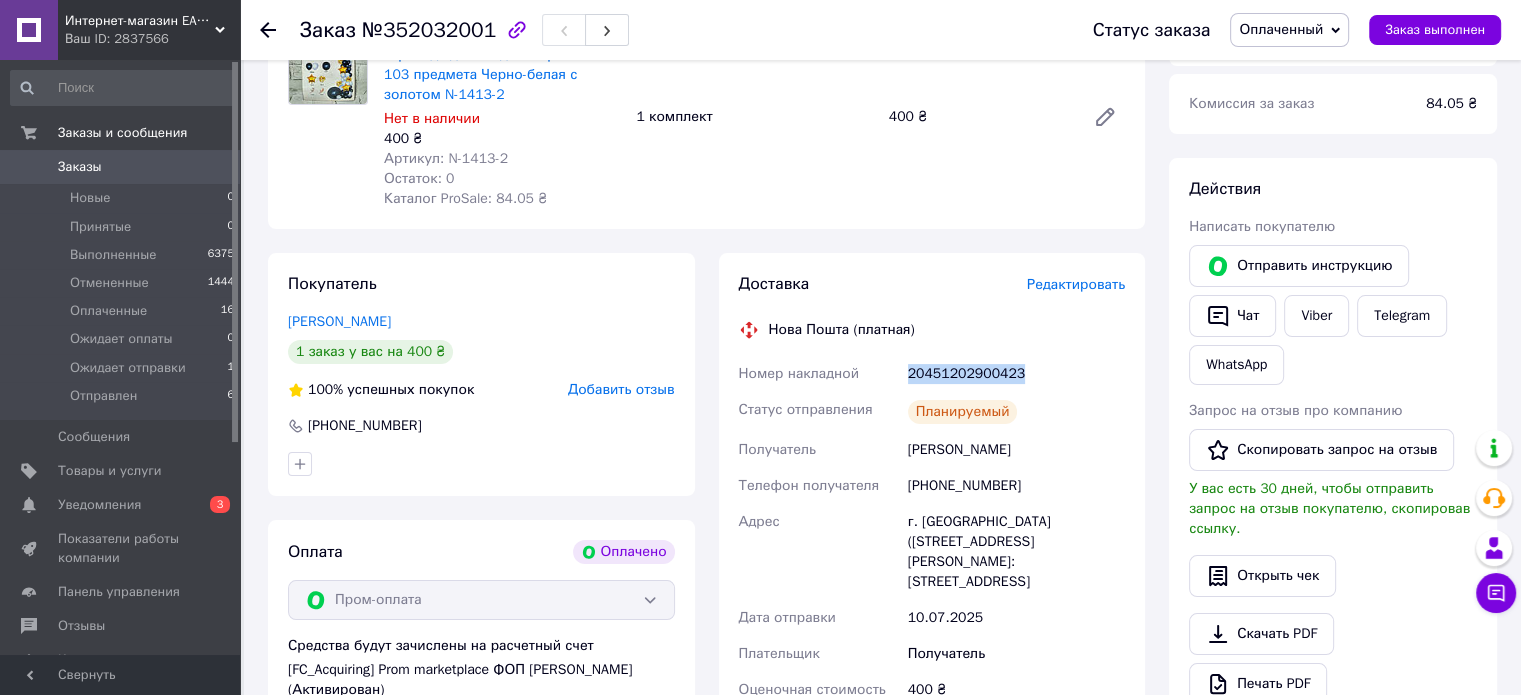 drag, startPoint x: 909, startPoint y: 379, endPoint x: 1079, endPoint y: 375, distance: 170.04706 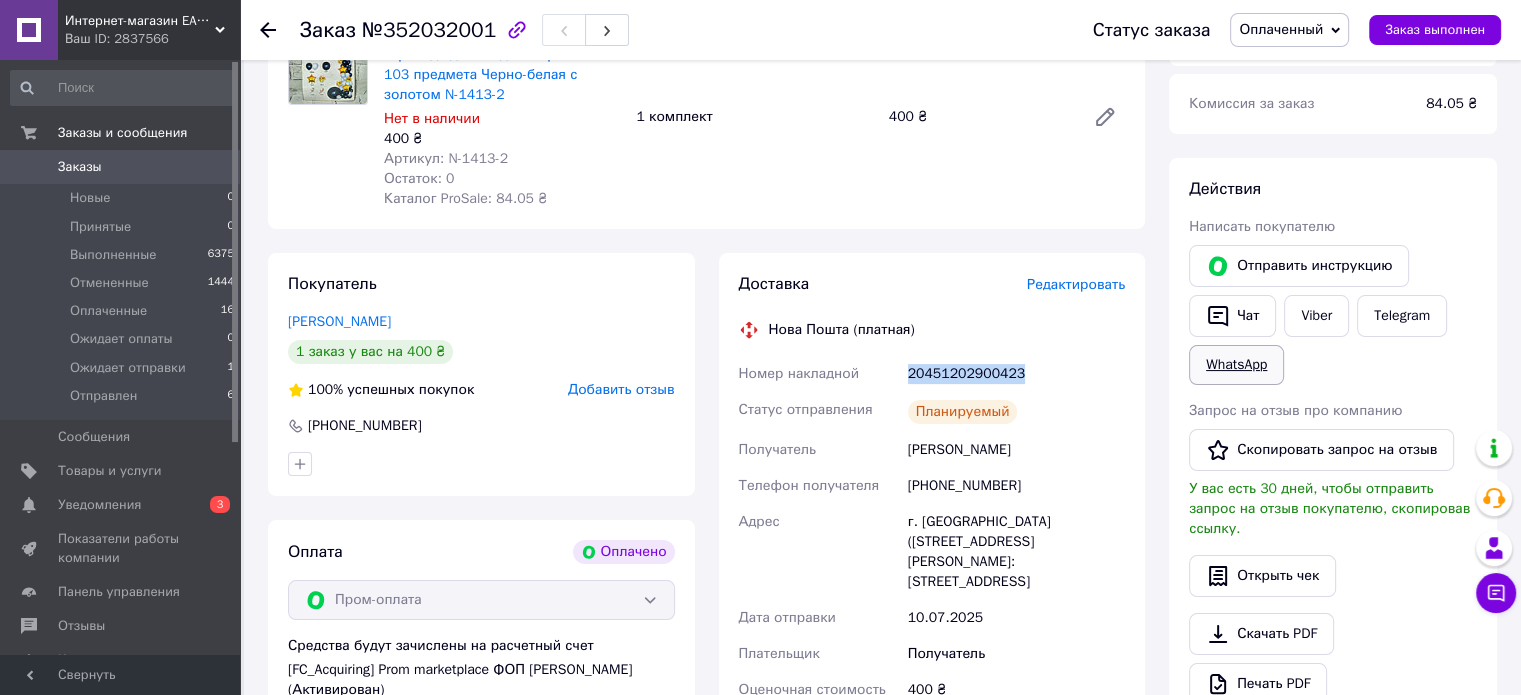 copy on "20451202900423" 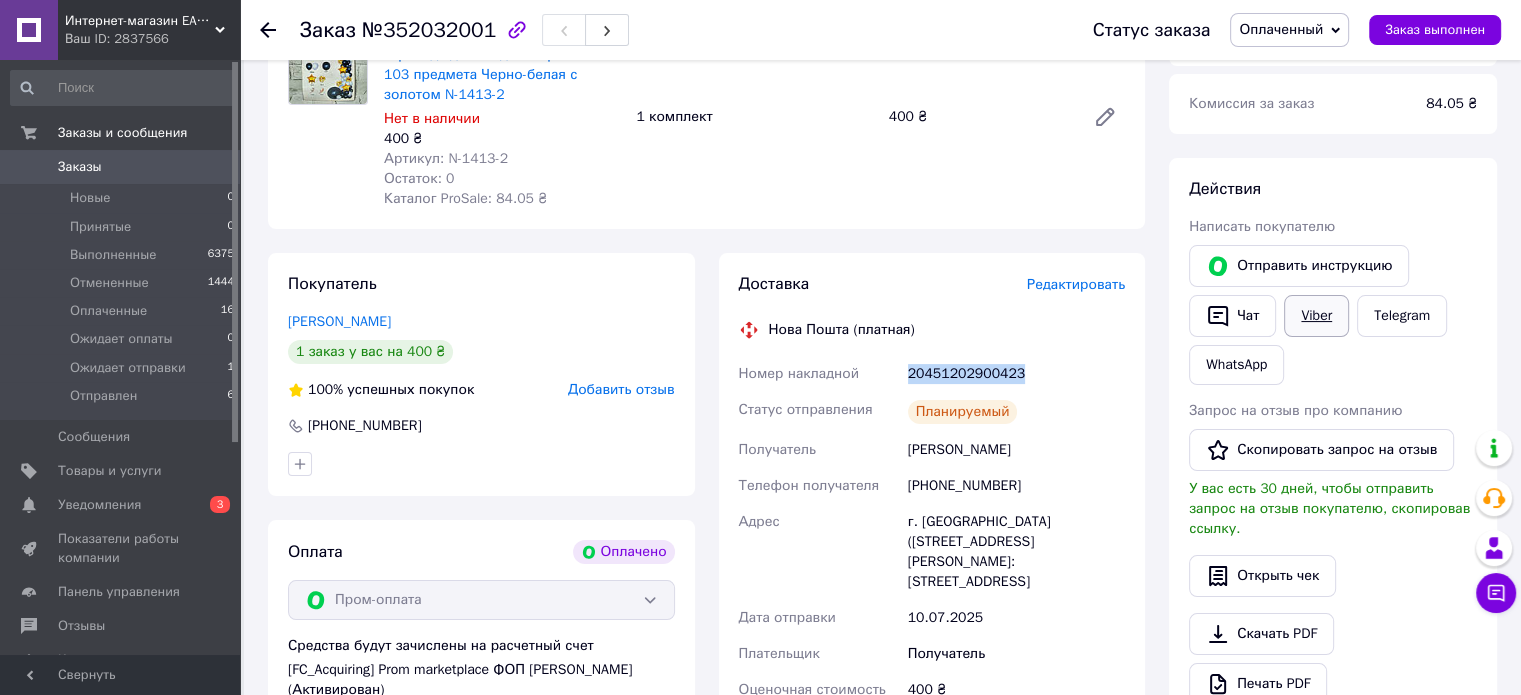 click on "Viber" at bounding box center [1316, 316] 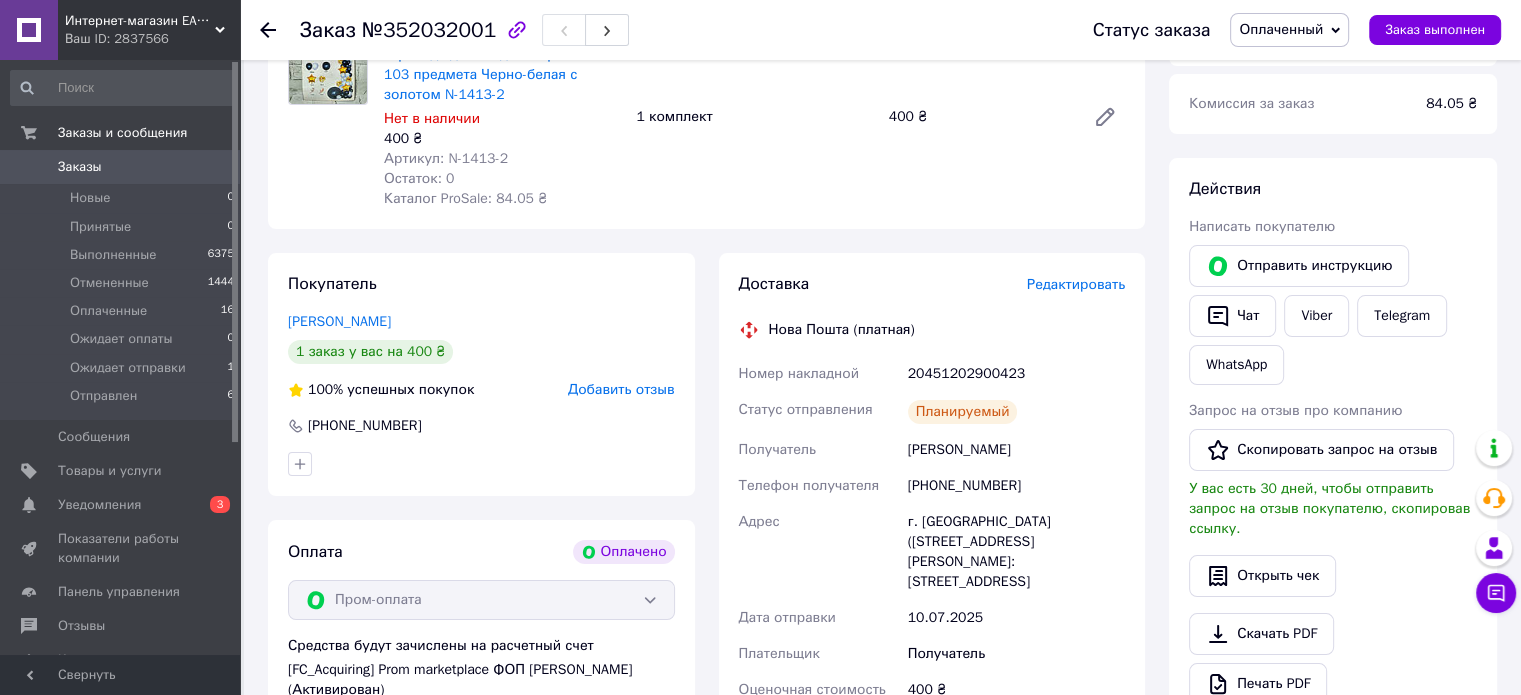 click on "Доставка Редактировать Нова Пошта (платная) Номер накладной 20451202900423 Статус отправления Планируемый Получатель [PERSON_NAME] Телефон получателя [PHONE_NUMBER] Адрес г. [GEOGRAPHIC_DATA] ([STREET_ADDRESS][PERSON_NAME]: [STREET_ADDRESS] Дата отправки [DATE] Плательщик Получатель Оценочная стоимость 400 ₴ Стоимость доставки 80 ₴ Распечатать ЭН Плательщик Получатель Отправитель Фамилия получателя [PERSON_NAME] Имя получателя Марина Отчество получателя Телефон получателя [PHONE_NUMBER] Тип доставки В отделении Курьером В почтомате Город Отделение №1: [STREET_ADDRESS]" at bounding box center [932, 536] 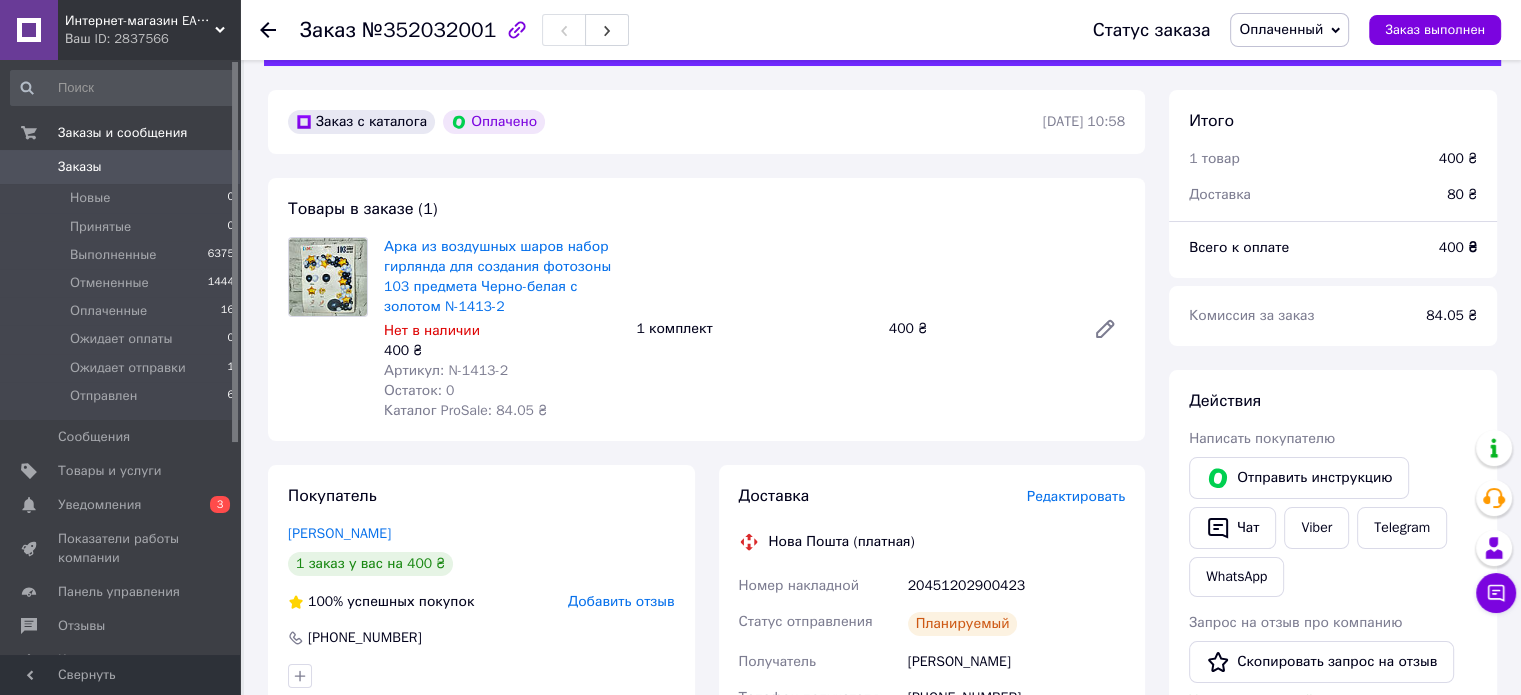 scroll, scrollTop: 0, scrollLeft: 0, axis: both 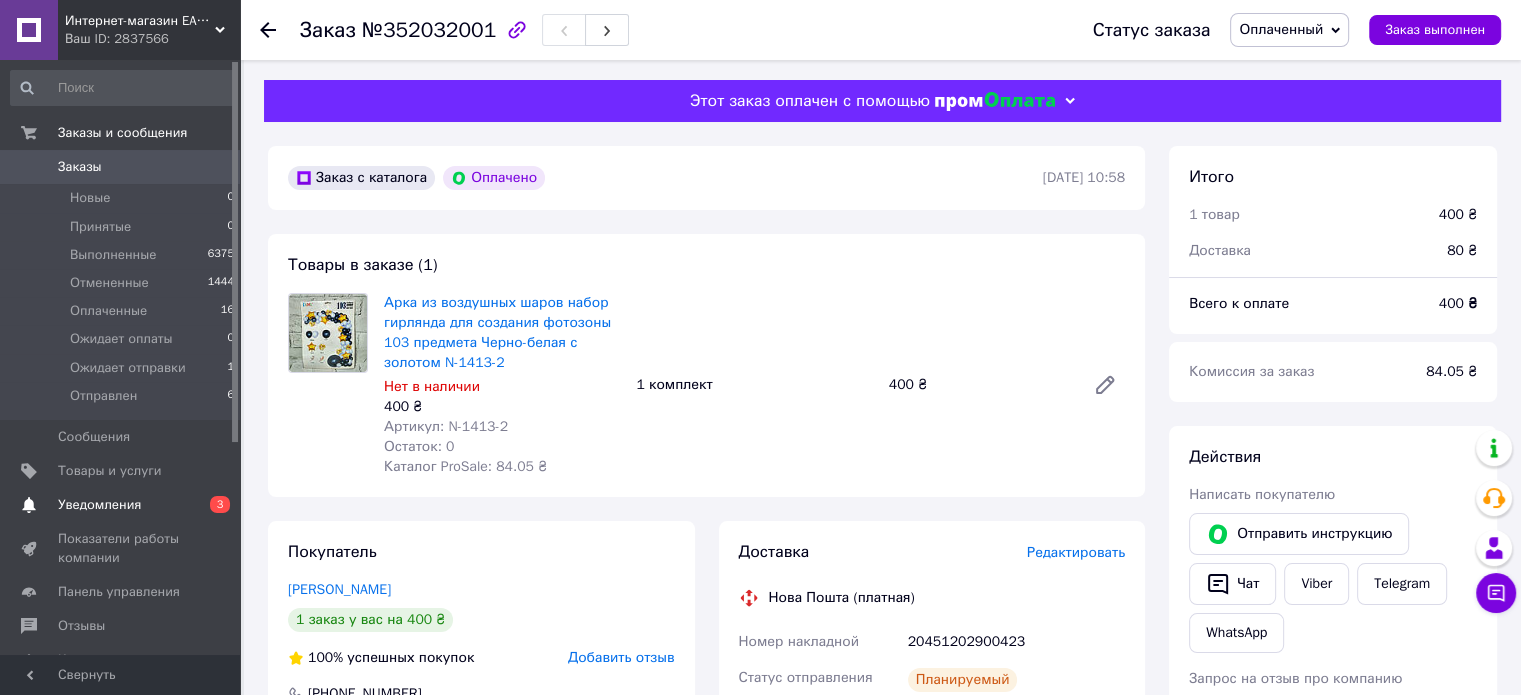 click on "Уведомления" at bounding box center [99, 505] 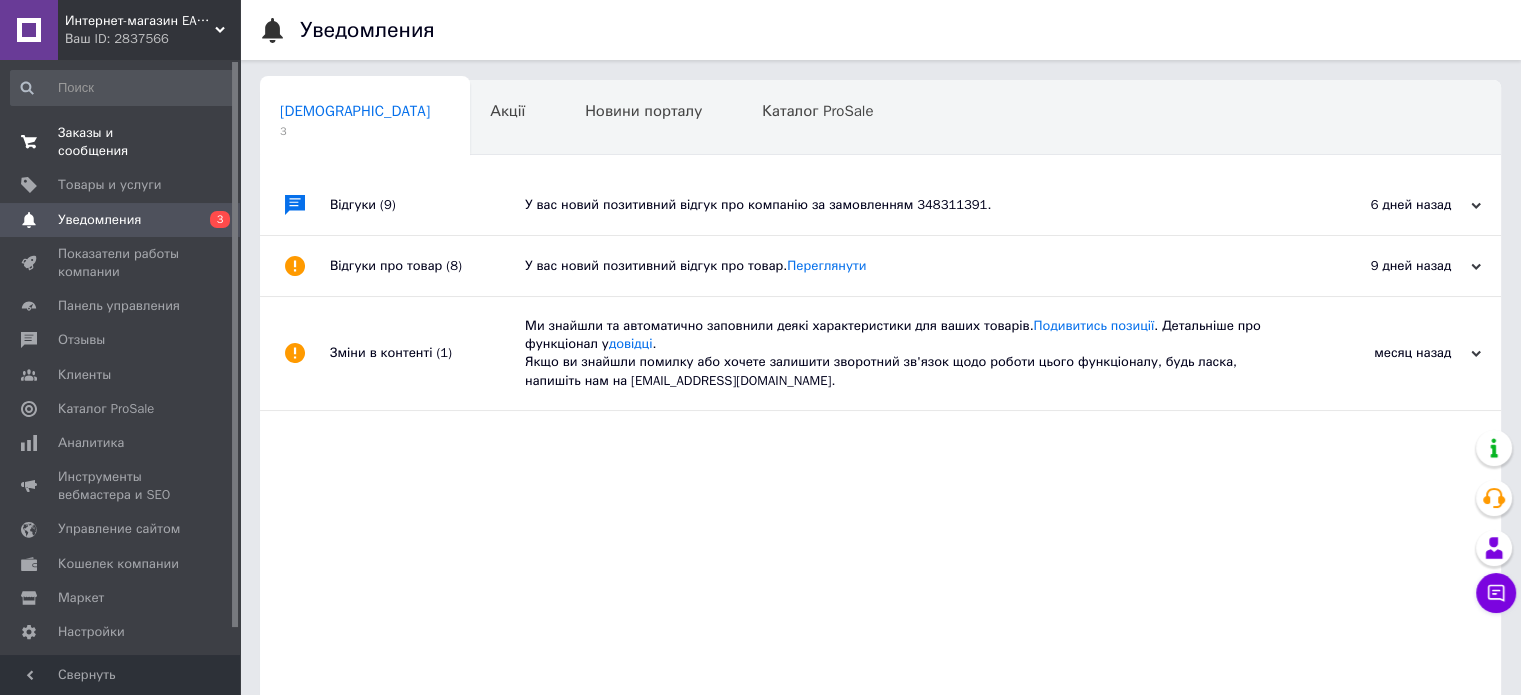 click on "0 0" at bounding box center (212, 142) 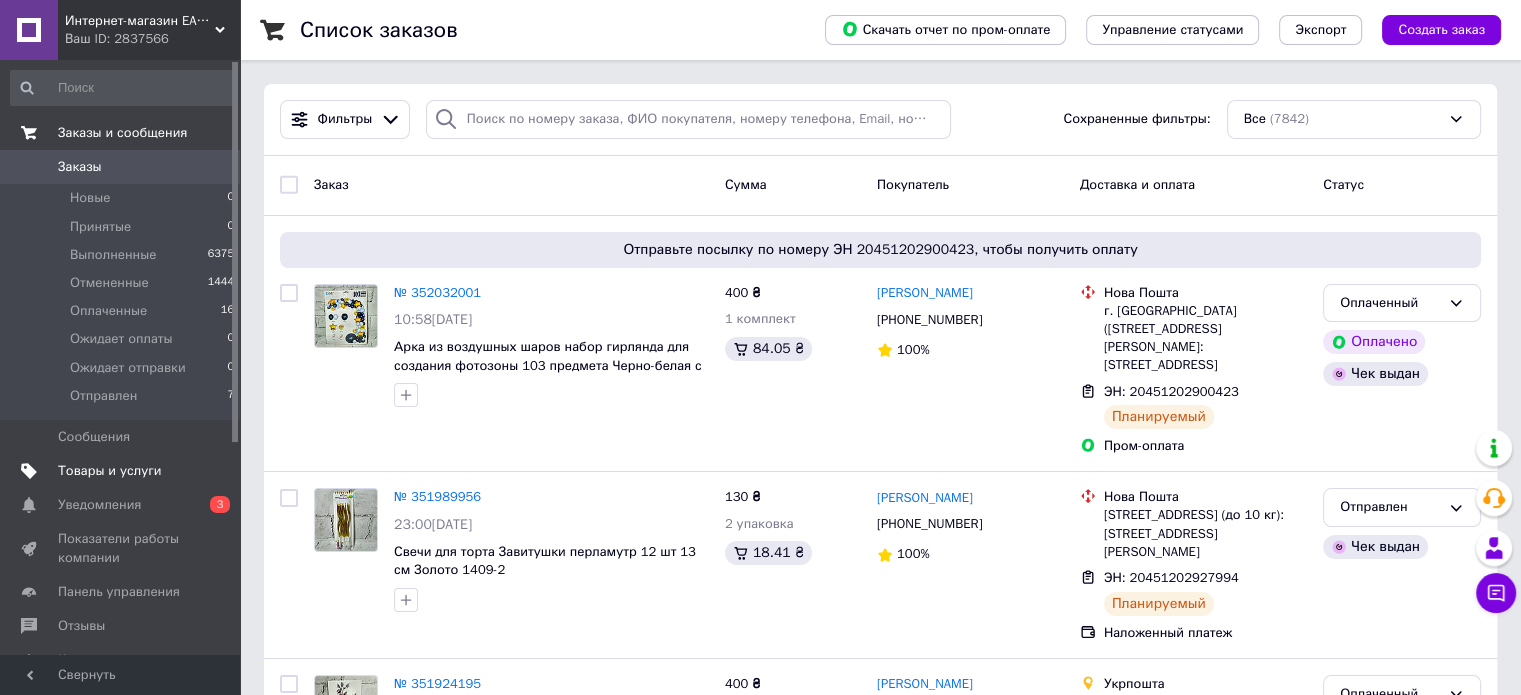 click on "Товары и услуги" at bounding box center [123, 471] 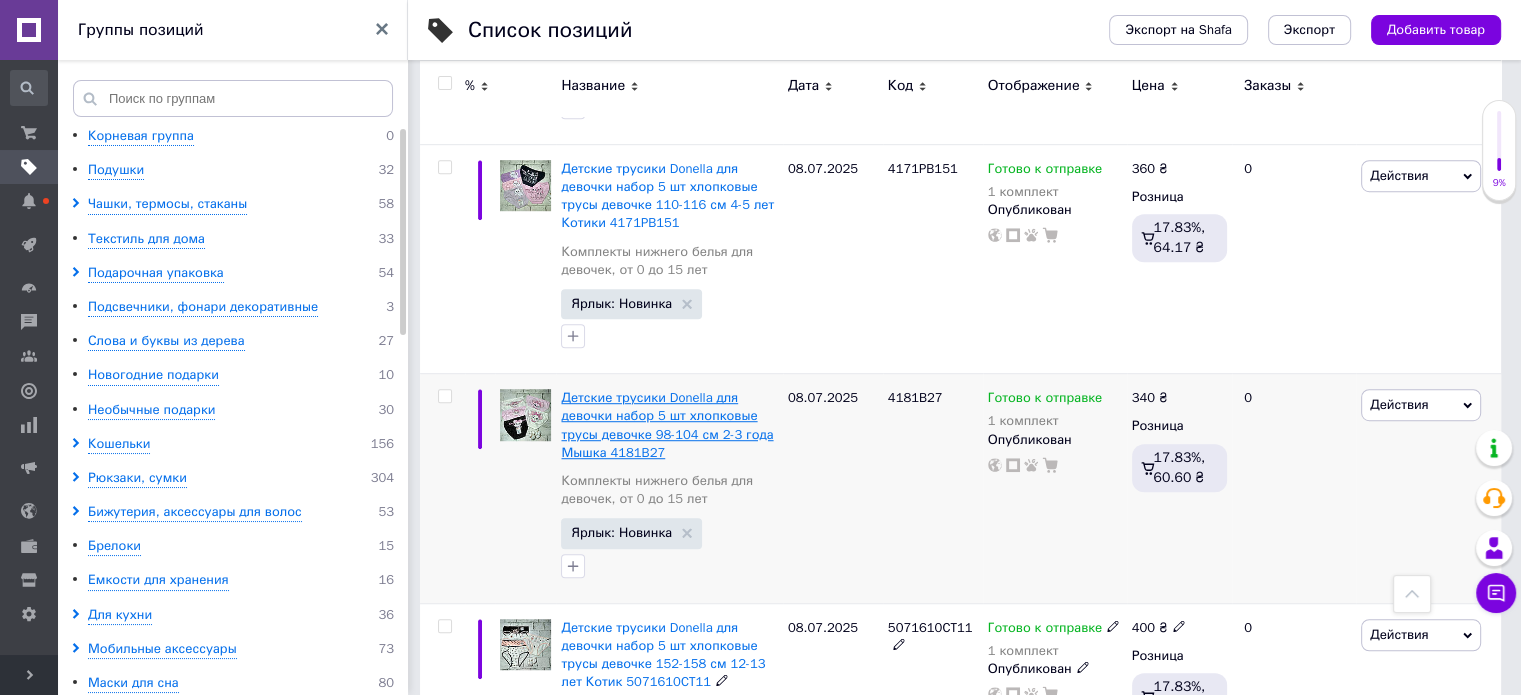 scroll, scrollTop: 1200, scrollLeft: 0, axis: vertical 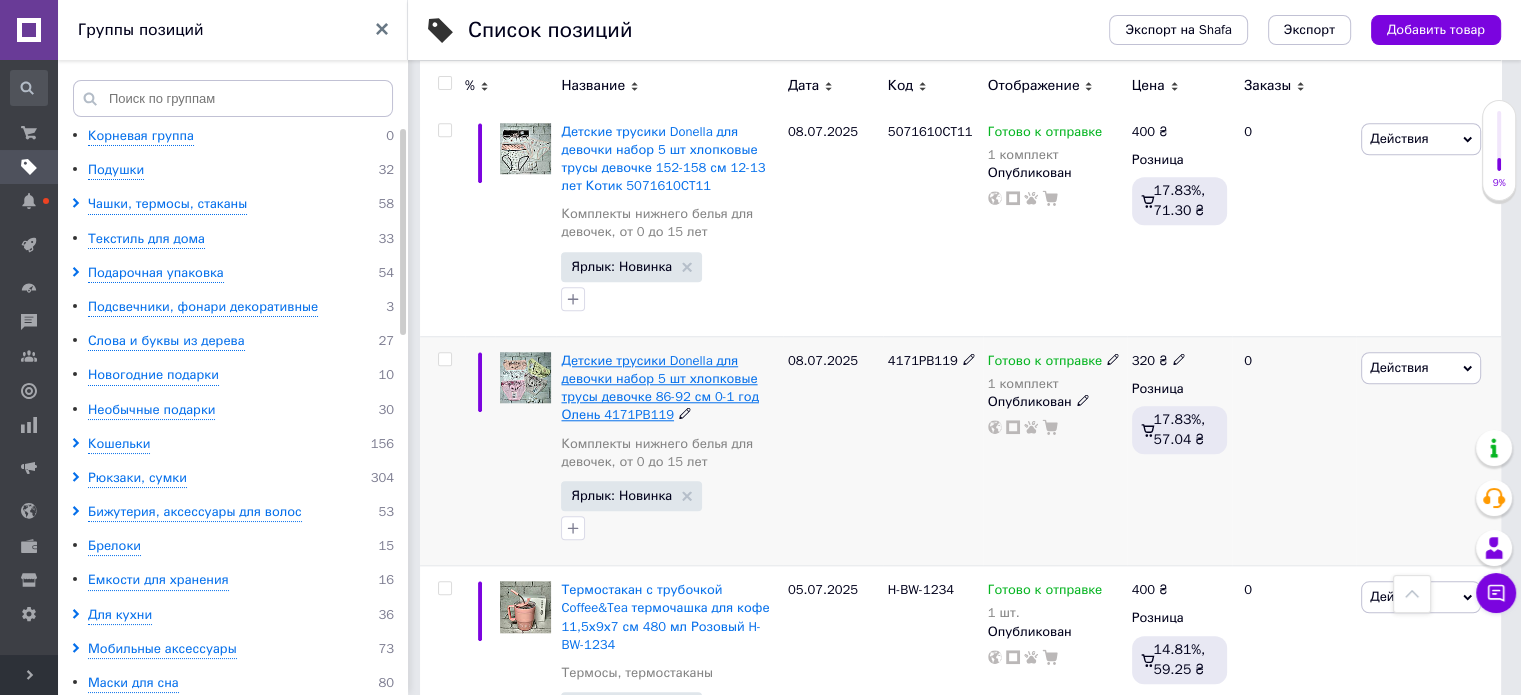 click on "Детские трусики Donella для девочки набор 5 шт хлопковые трусы девочке 86-92 см 0-1 год Олень 4171PB119" at bounding box center (659, 388) 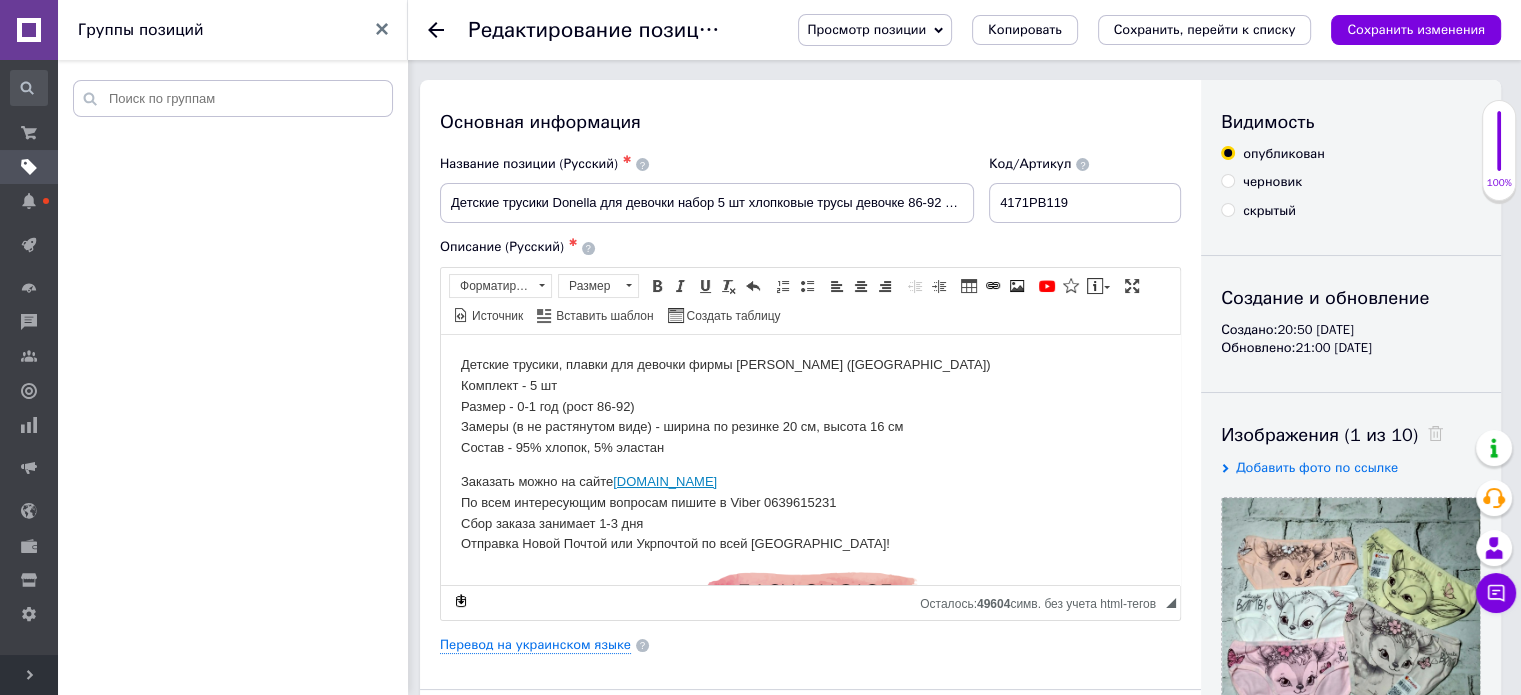 scroll, scrollTop: 0, scrollLeft: 0, axis: both 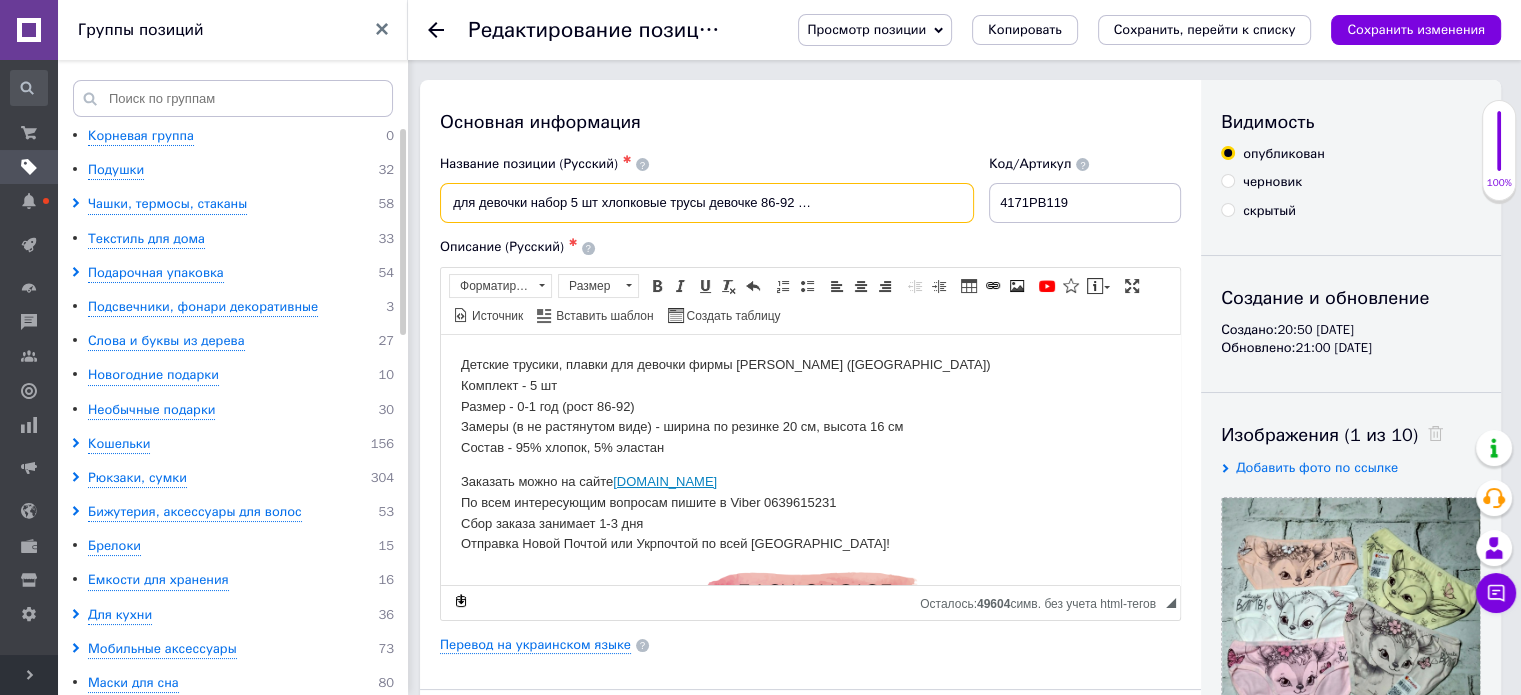 drag, startPoint x: 445, startPoint y: 204, endPoint x: 899, endPoint y: 223, distance: 454.3974 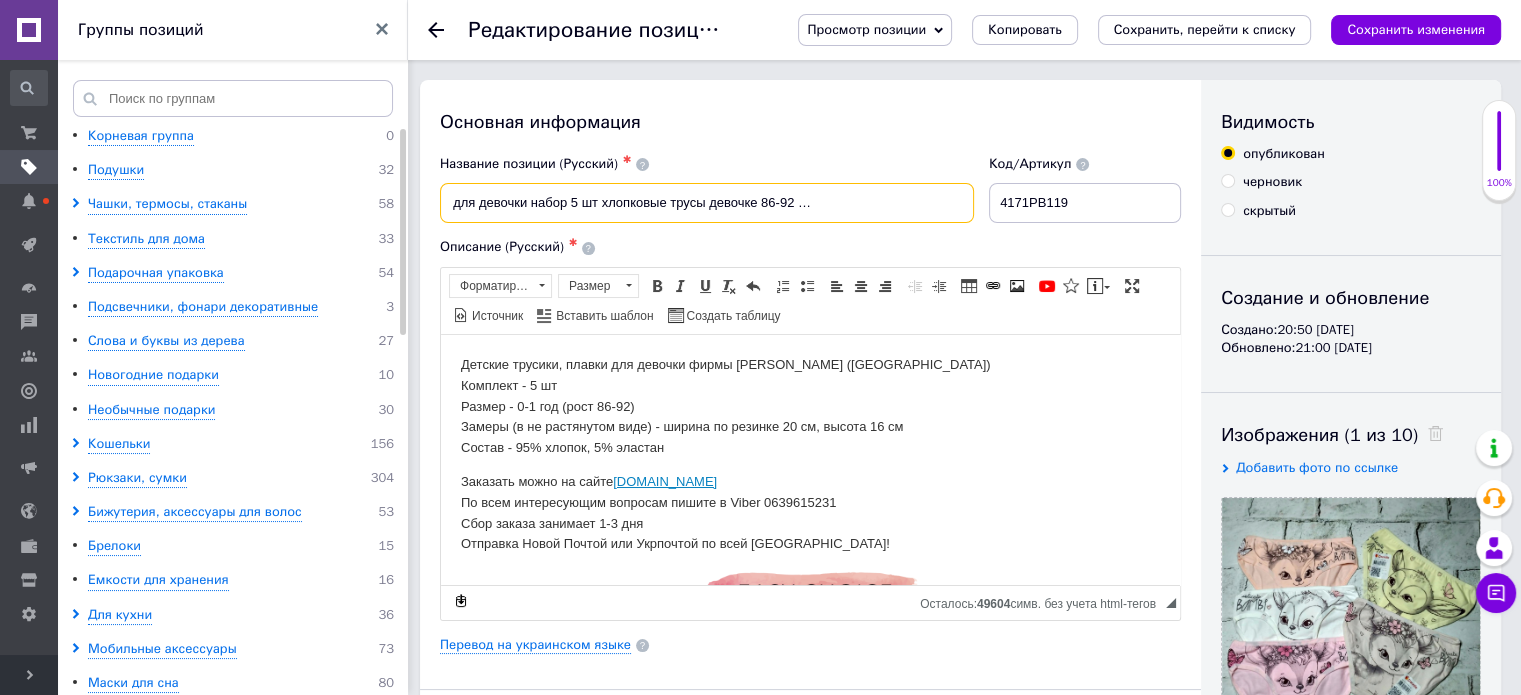 scroll, scrollTop: 0, scrollLeft: 0, axis: both 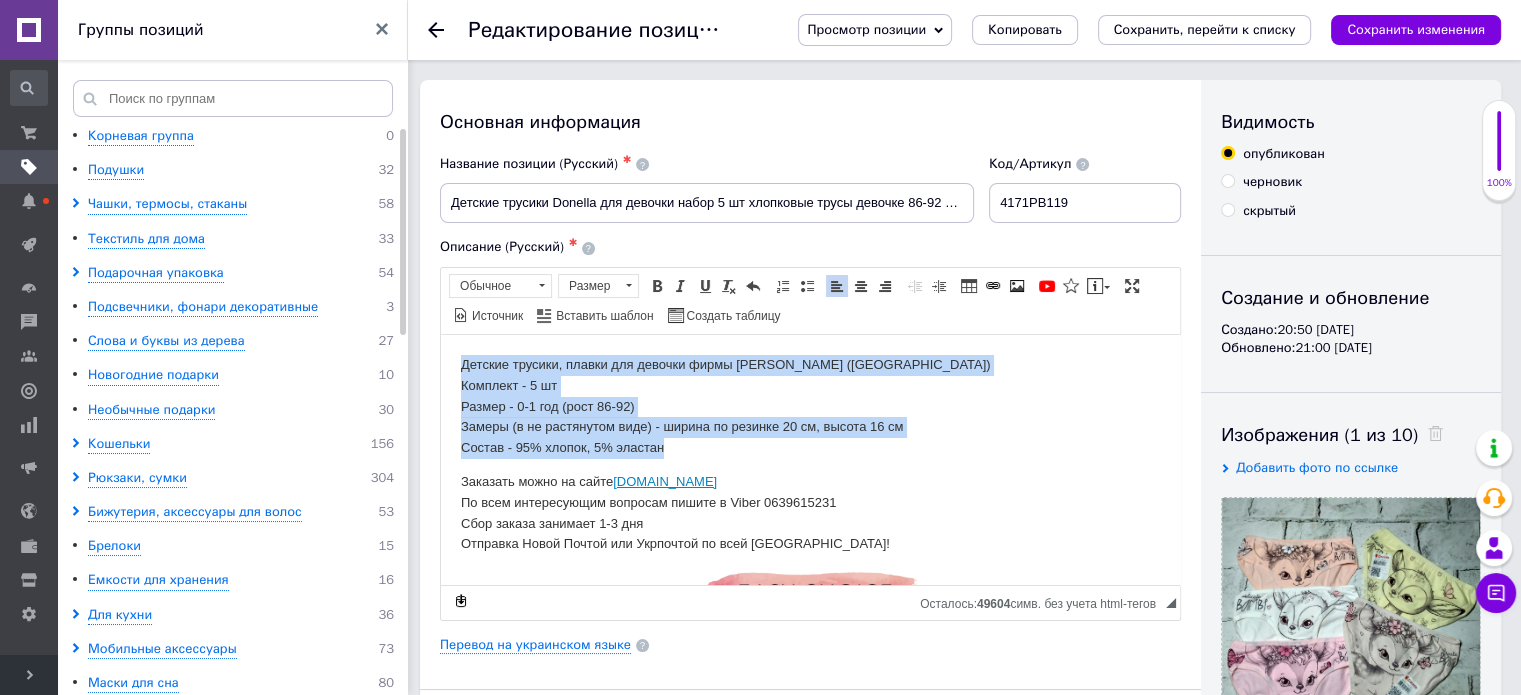drag, startPoint x: 694, startPoint y: 457, endPoint x: 392, endPoint y: 345, distance: 322.09937 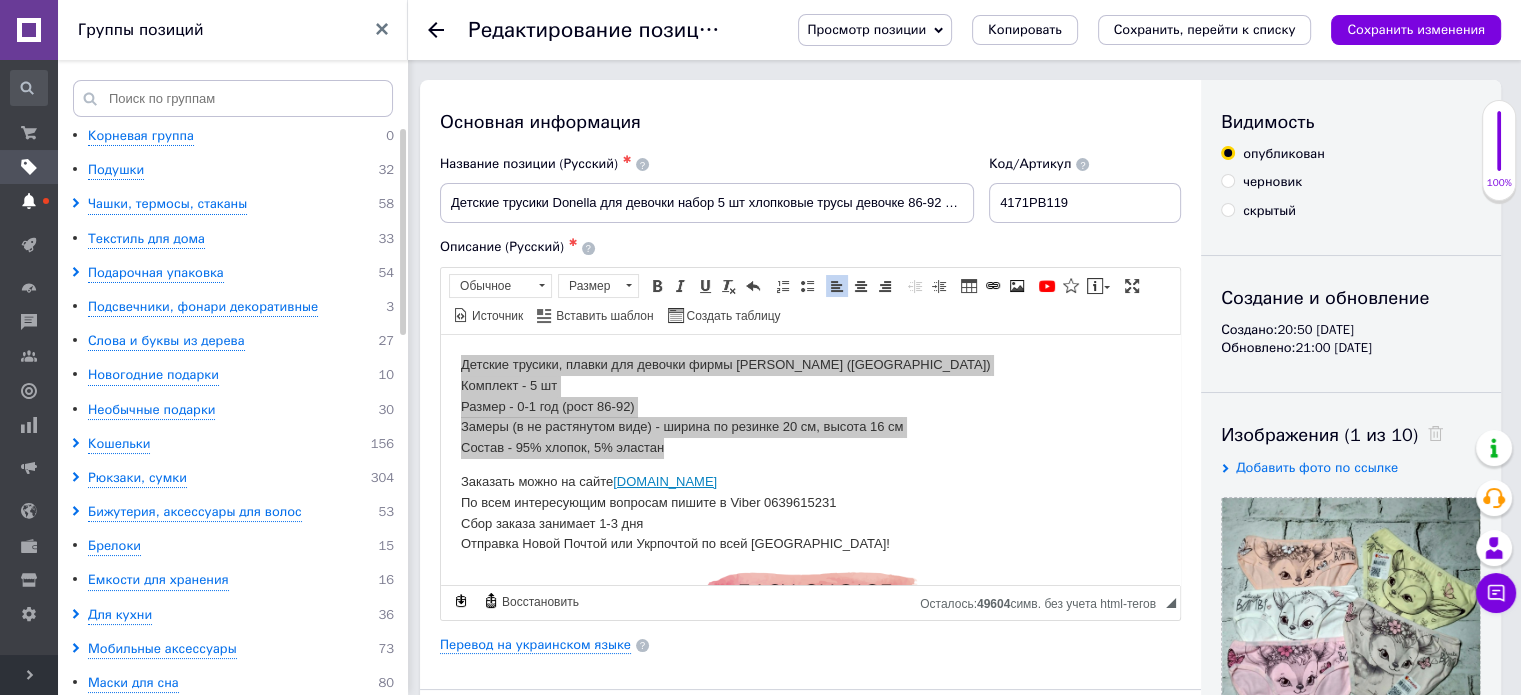 click at bounding box center [29, 201] 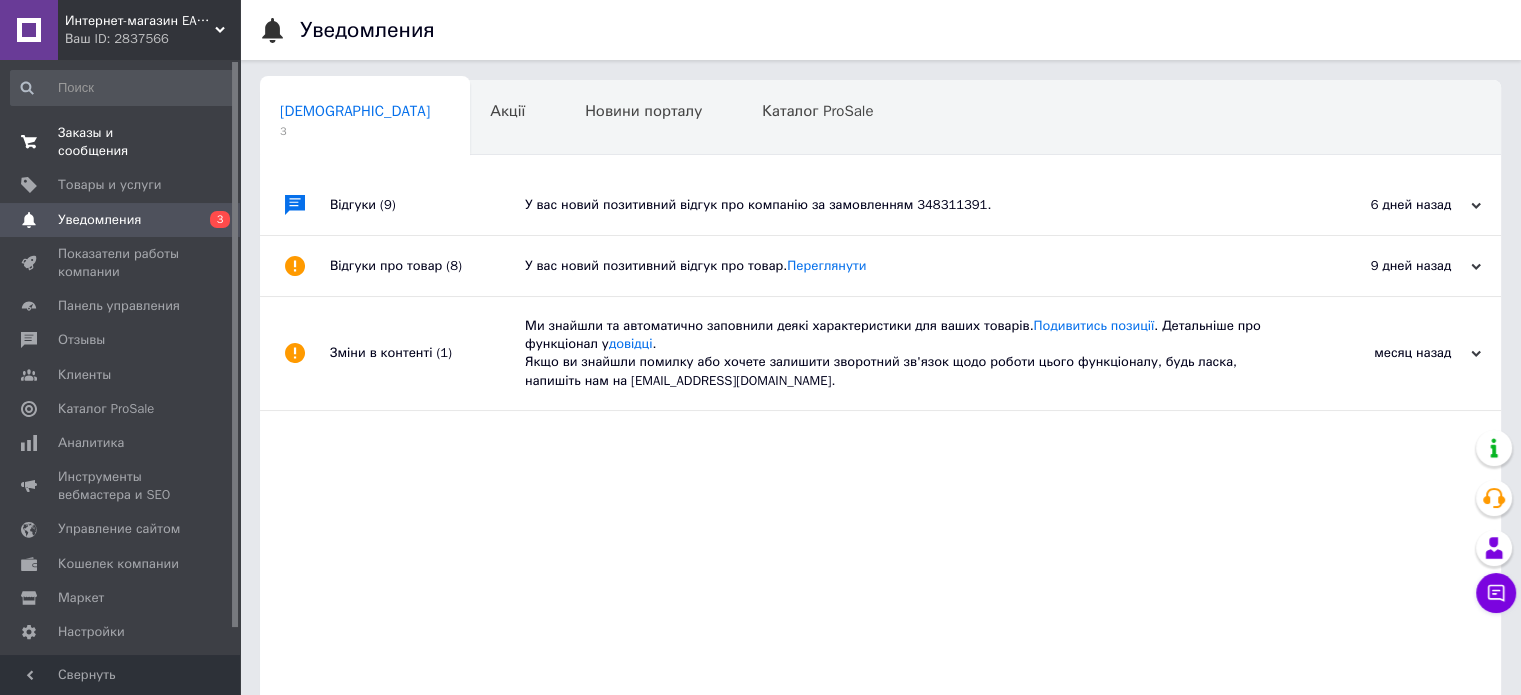click on "Заказы и сообщения" at bounding box center (121, 142) 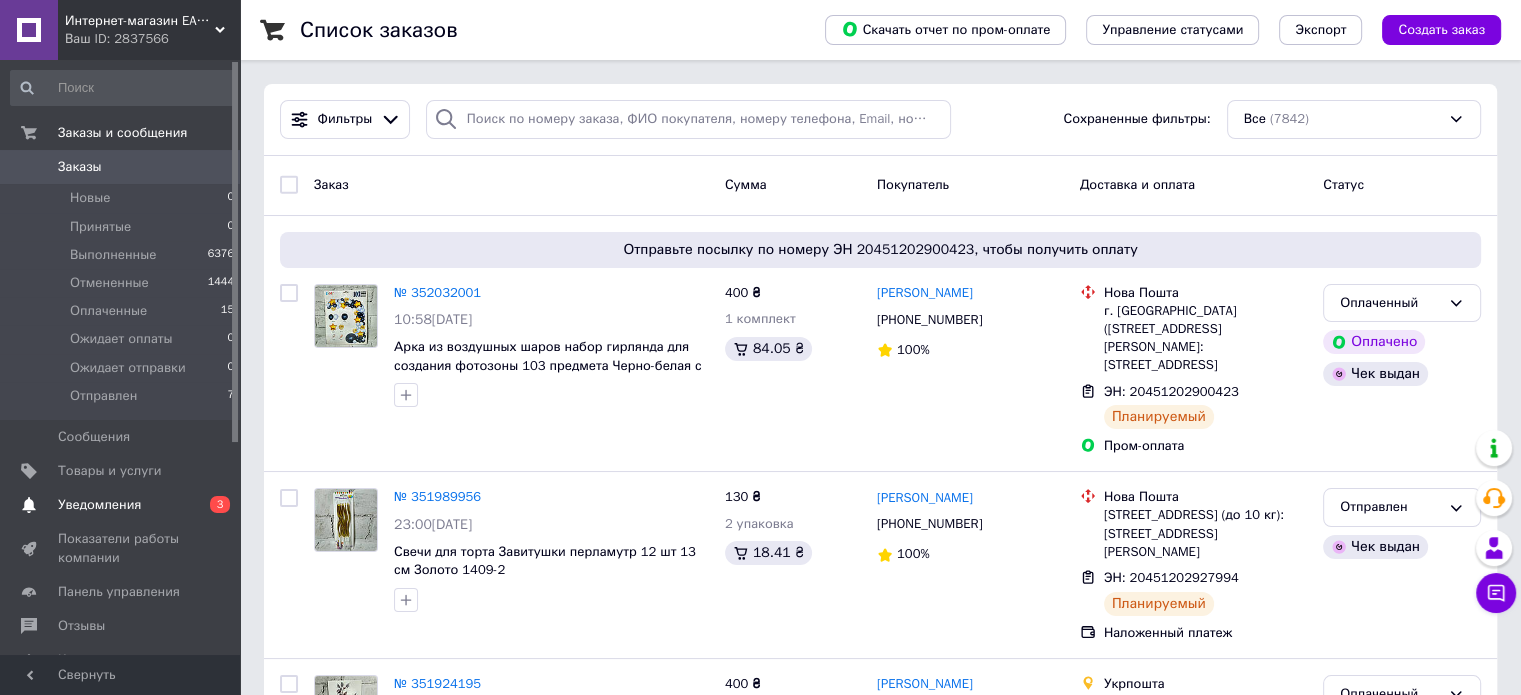click on "Уведомления" at bounding box center [121, 505] 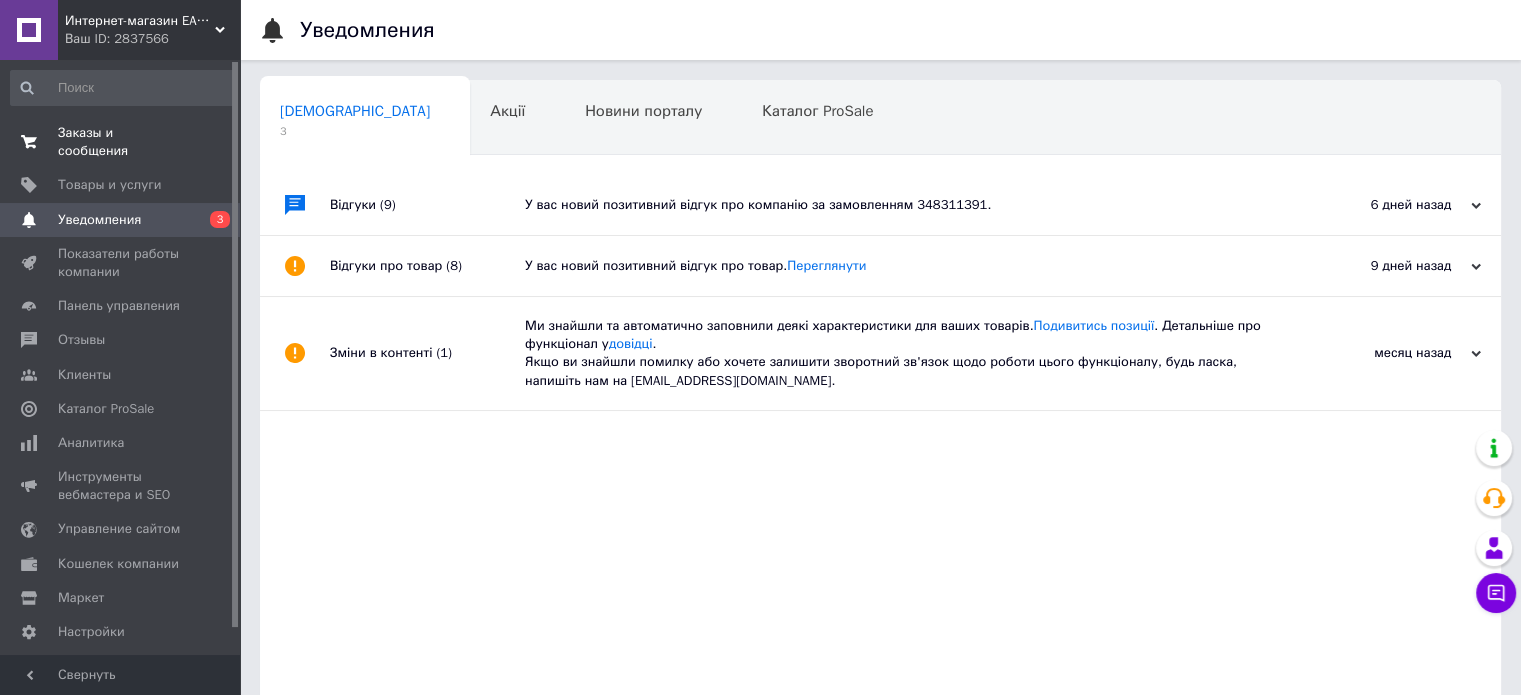 click on "Заказы и сообщения" at bounding box center [121, 142] 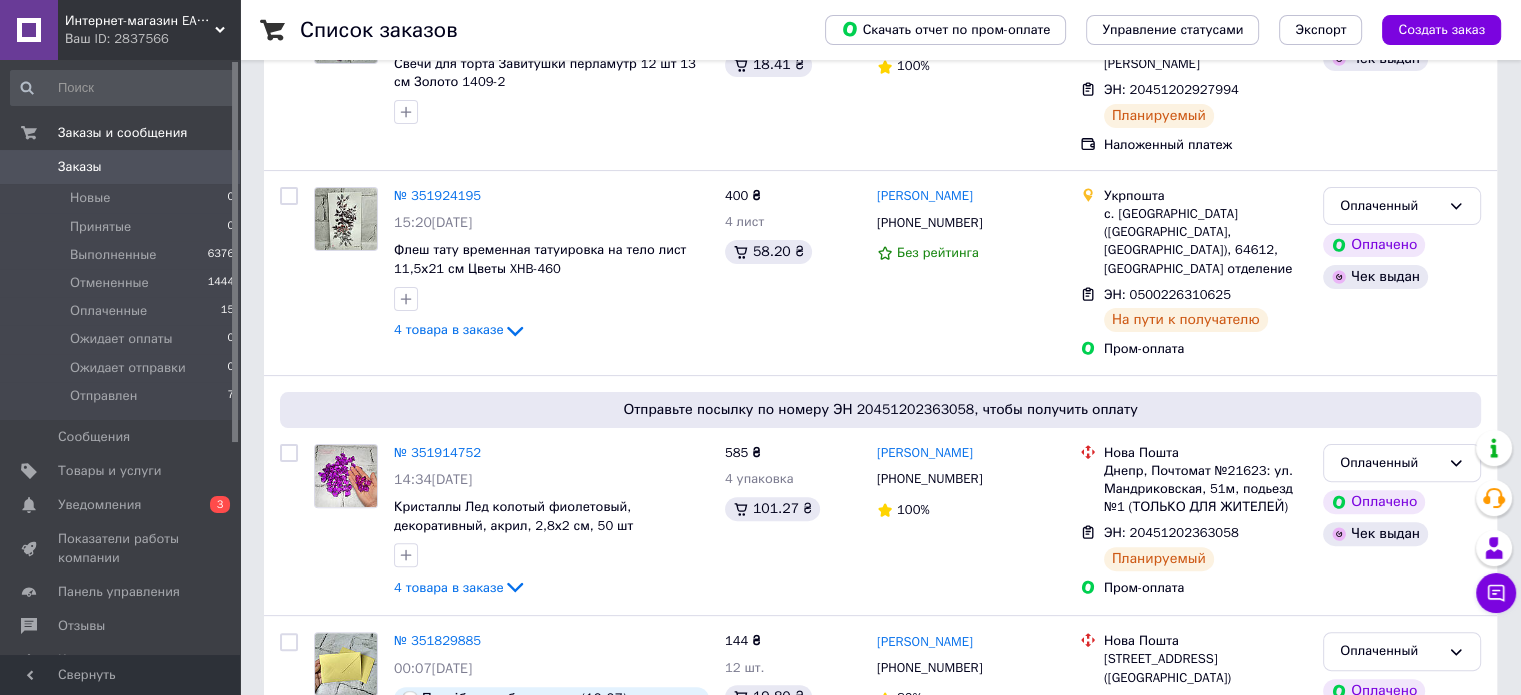 scroll, scrollTop: 500, scrollLeft: 0, axis: vertical 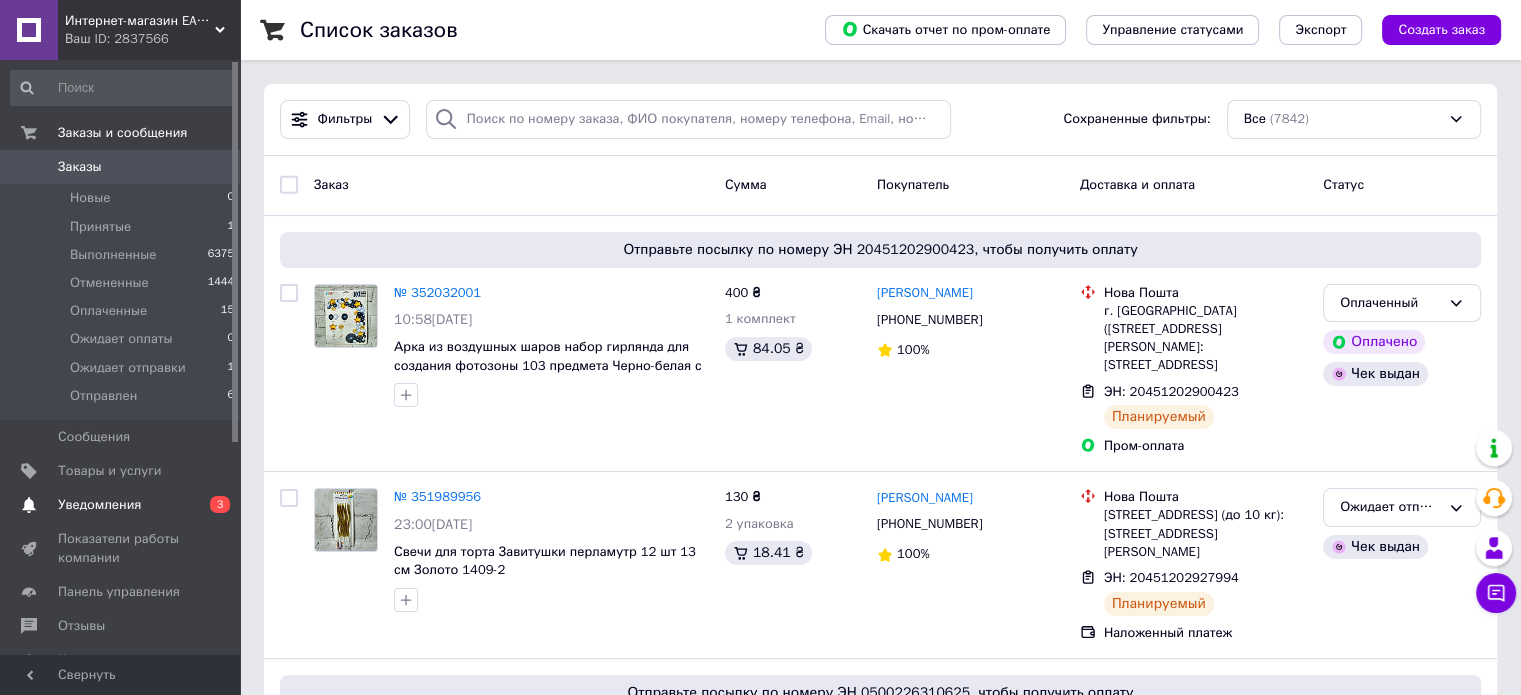 click on "Уведомления" at bounding box center (99, 505) 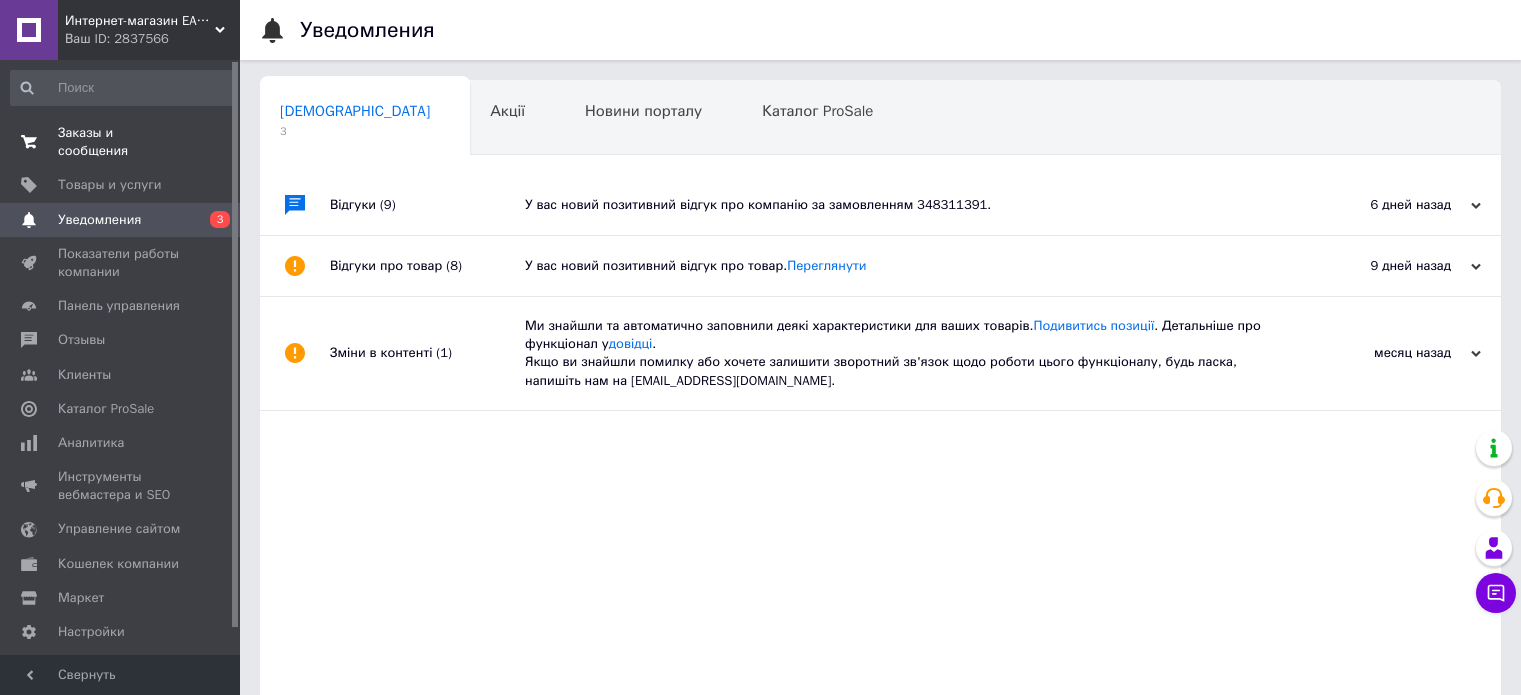 scroll, scrollTop: 0, scrollLeft: 0, axis: both 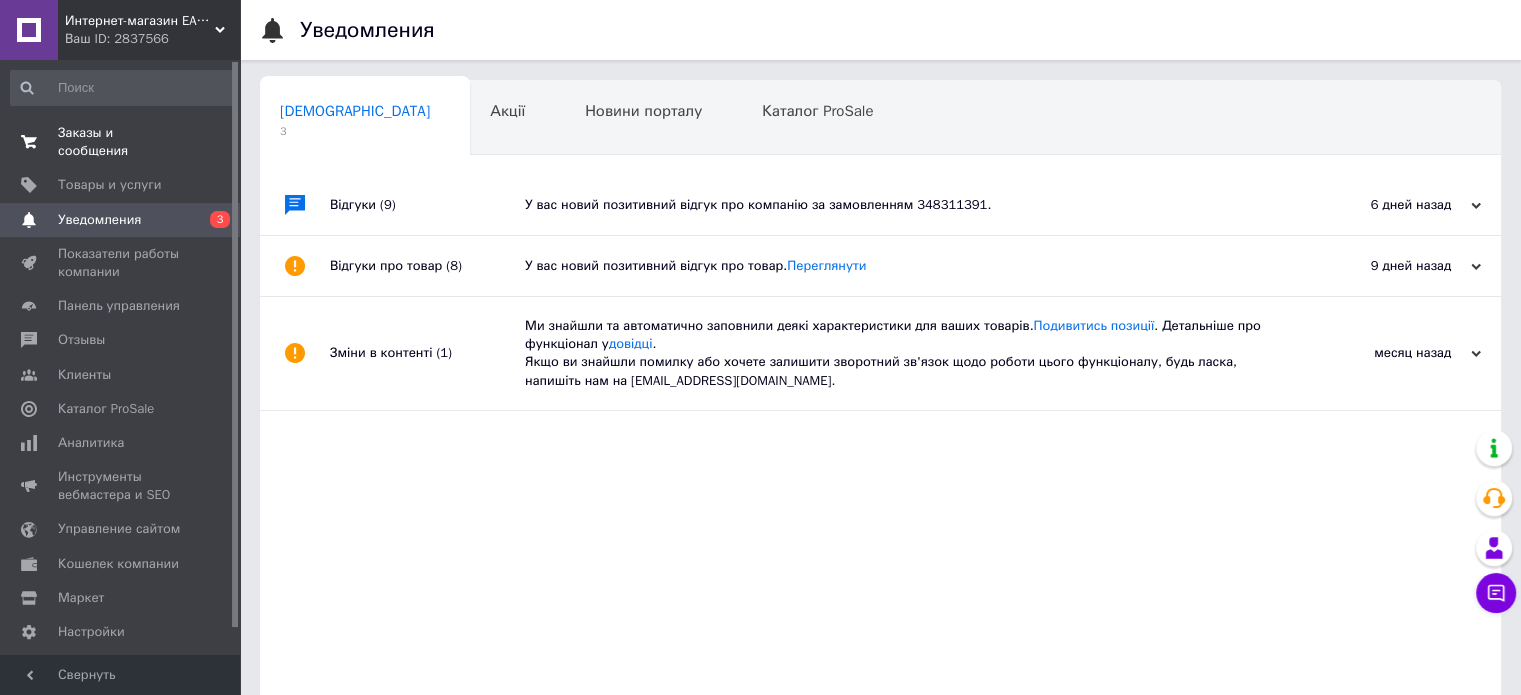 click on "Заказы и сообщения" at bounding box center (121, 142) 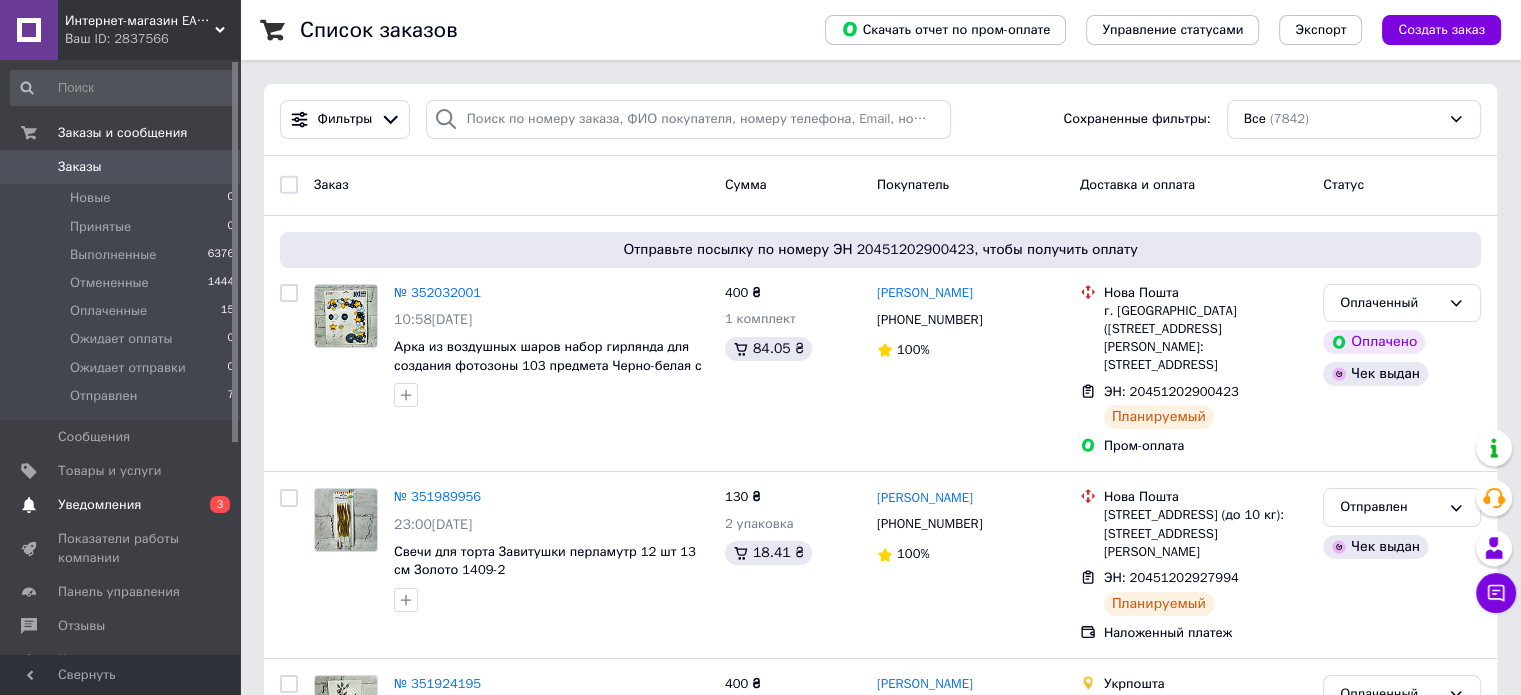 click on "3" at bounding box center [220, 504] 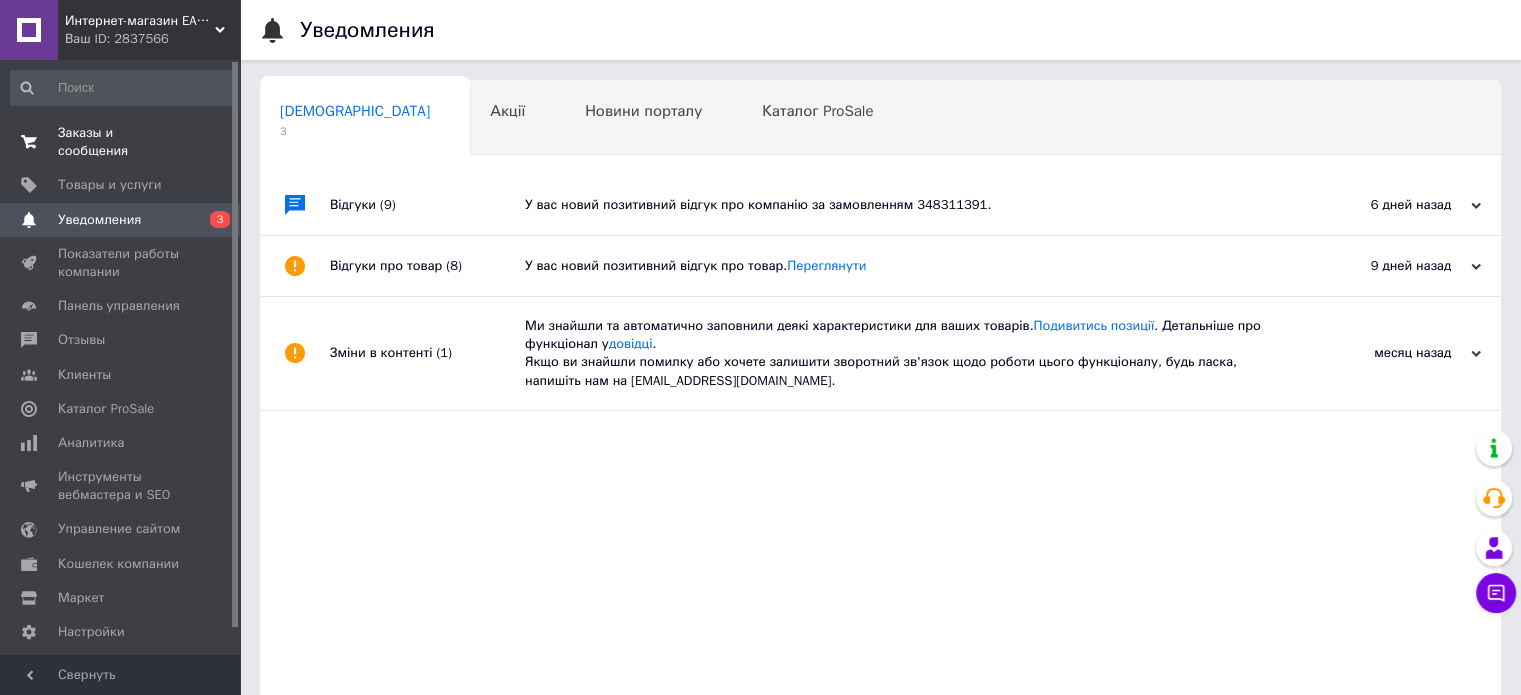 click on "Заказы и сообщения 0 0" at bounding box center [123, 142] 